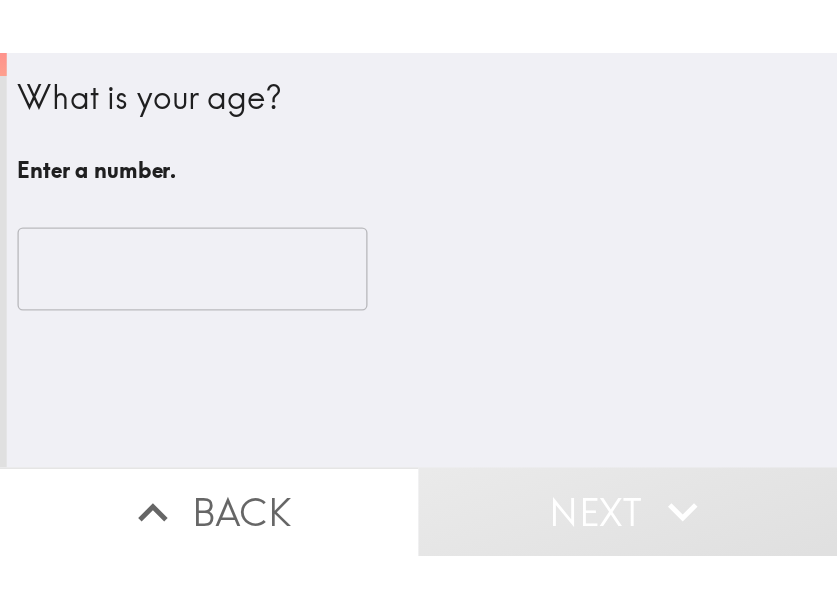 scroll, scrollTop: 0, scrollLeft: 0, axis: both 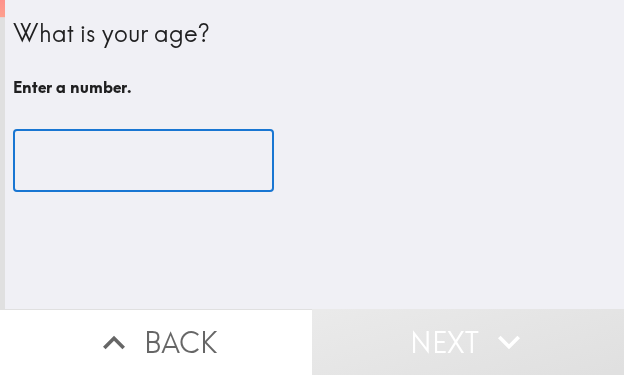 click at bounding box center (143, 161) 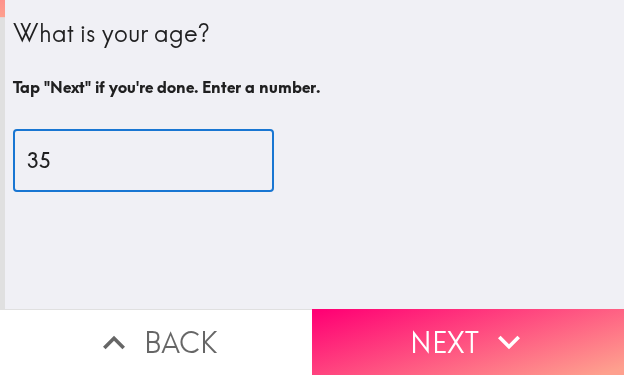 type on "35" 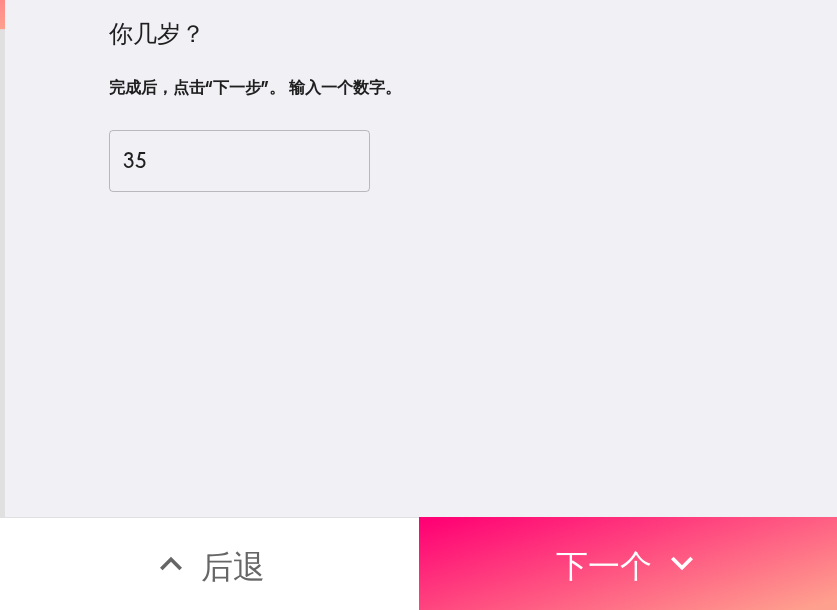click on "下一个" at bounding box center [628, 563] 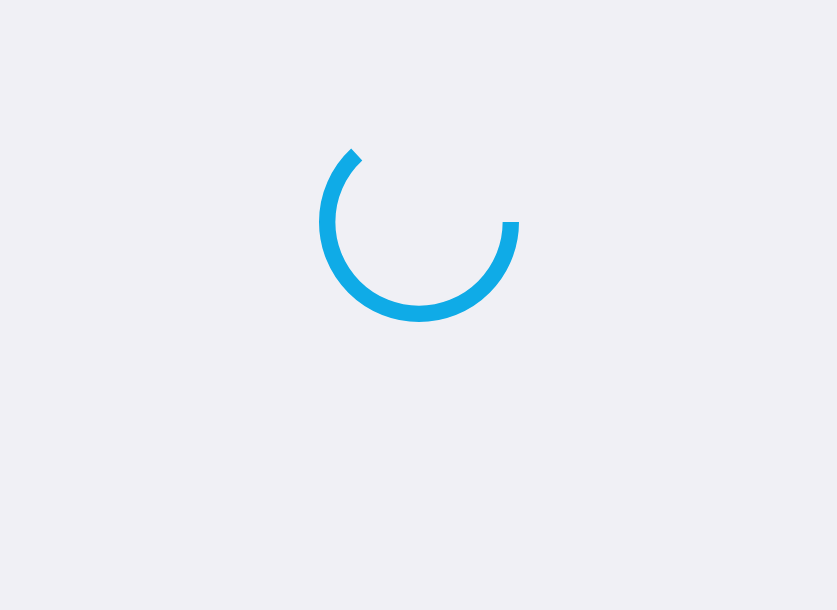 scroll, scrollTop: 0, scrollLeft: 0, axis: both 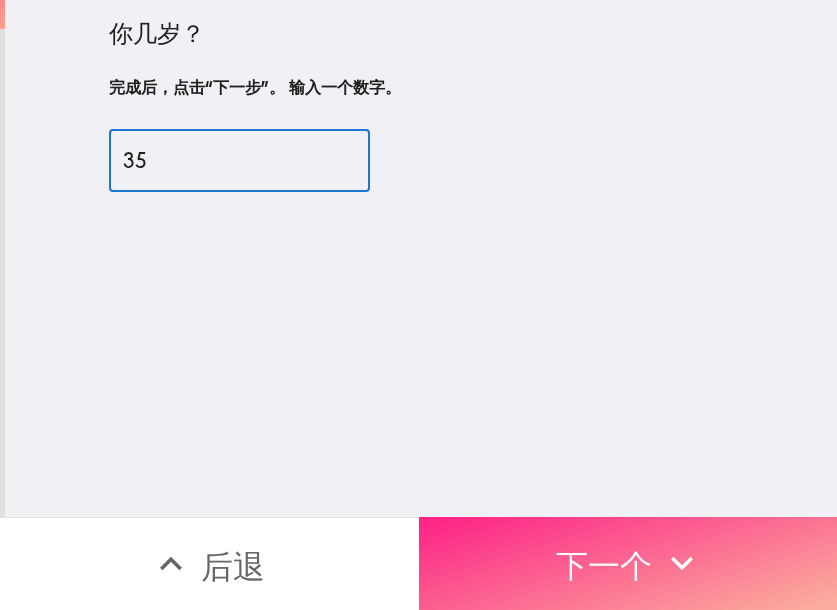 click 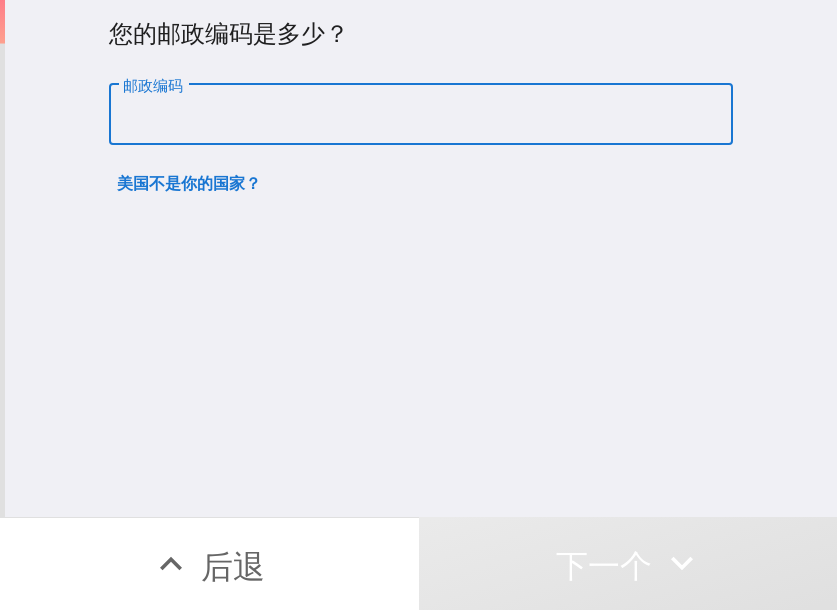 click on "邮政编码" at bounding box center (421, 115) 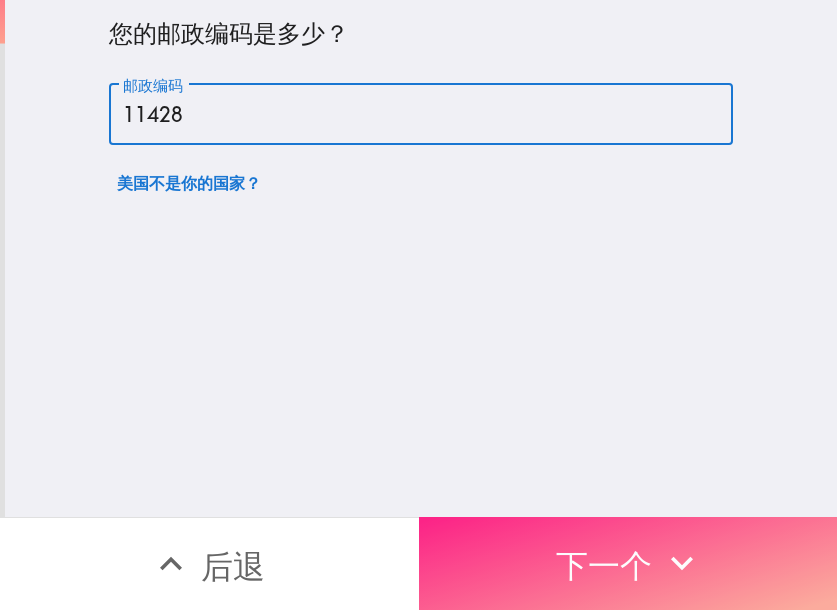 type on "11428" 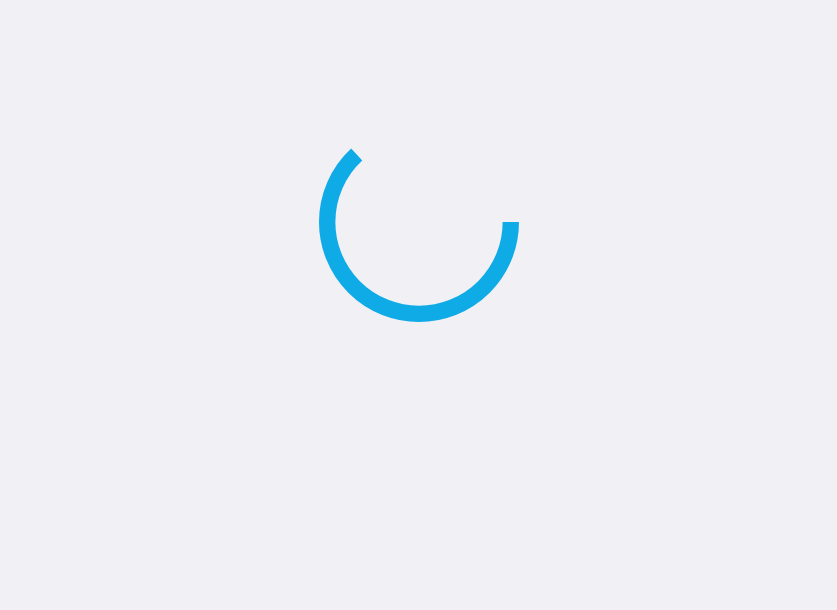 scroll, scrollTop: 0, scrollLeft: 0, axis: both 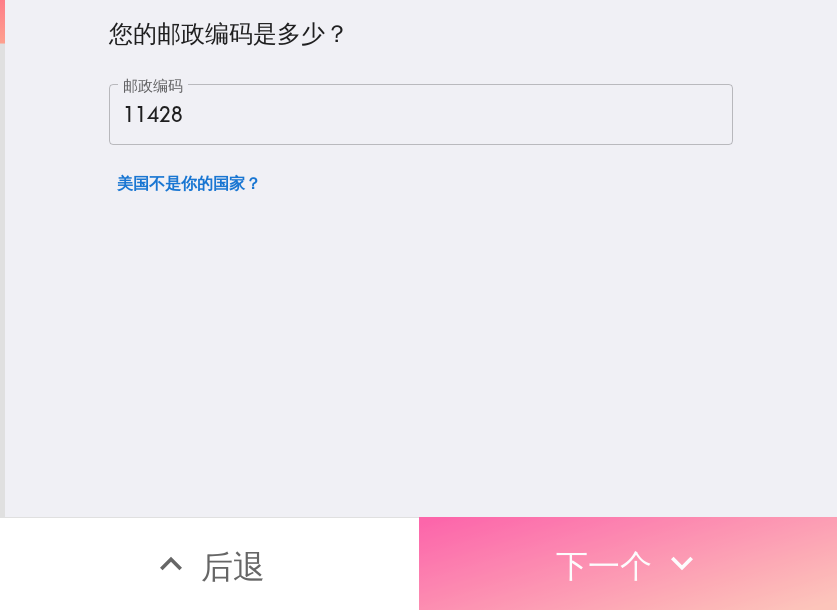 click 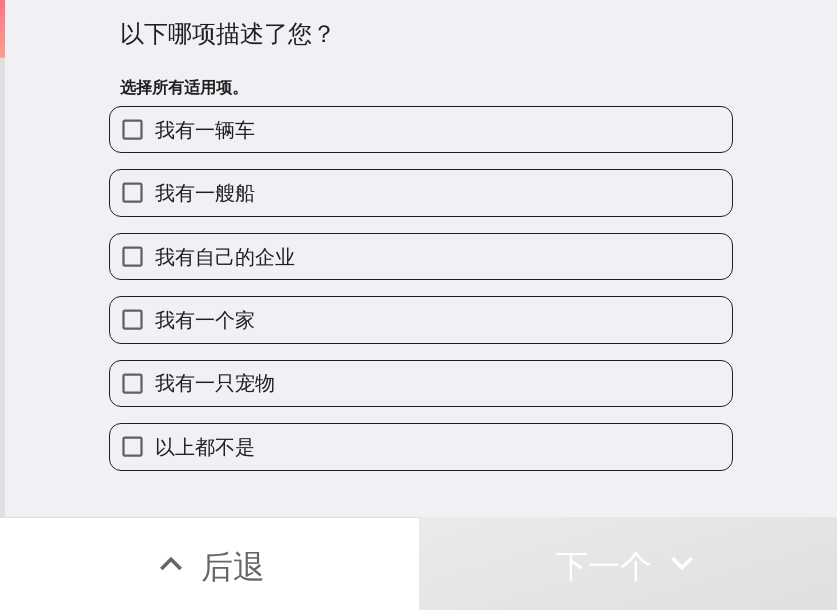 type 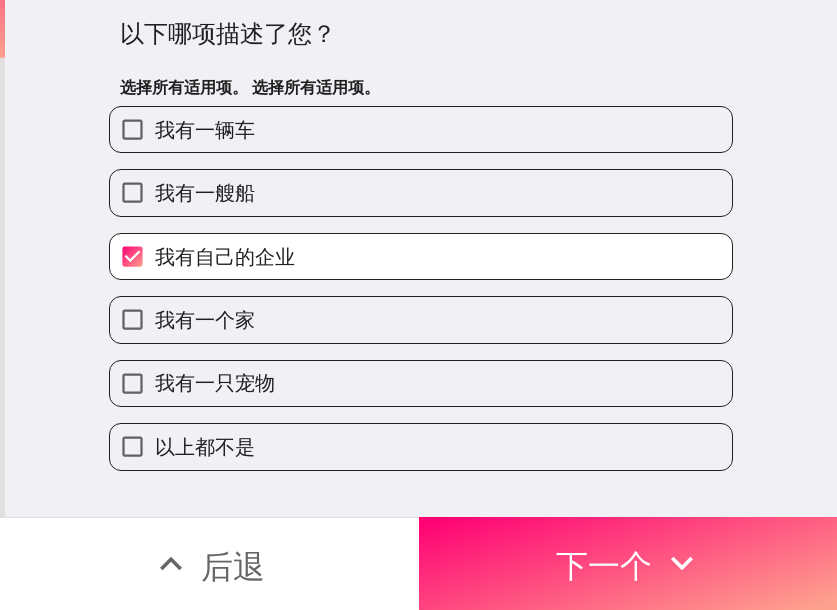click on "我有一个家" at bounding box center (421, 319) 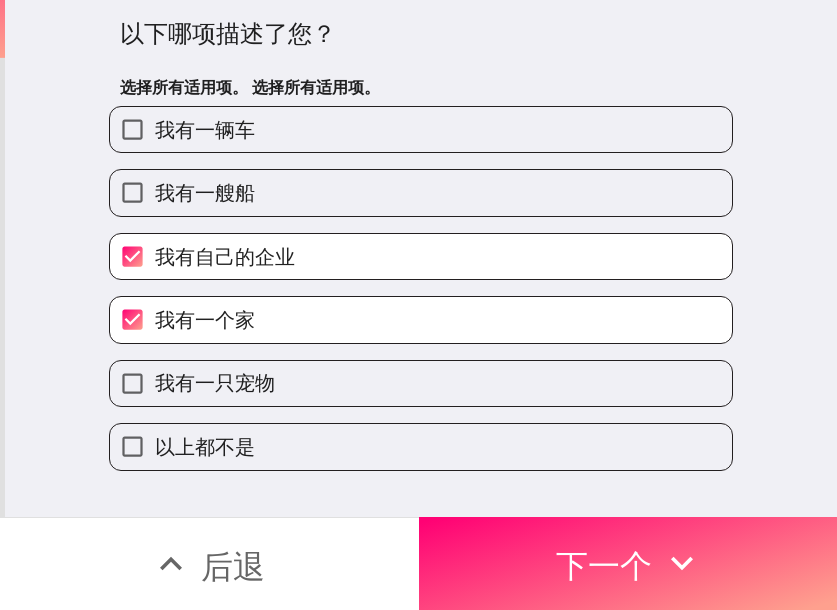 click on "我有一只宠物" at bounding box center [421, 383] 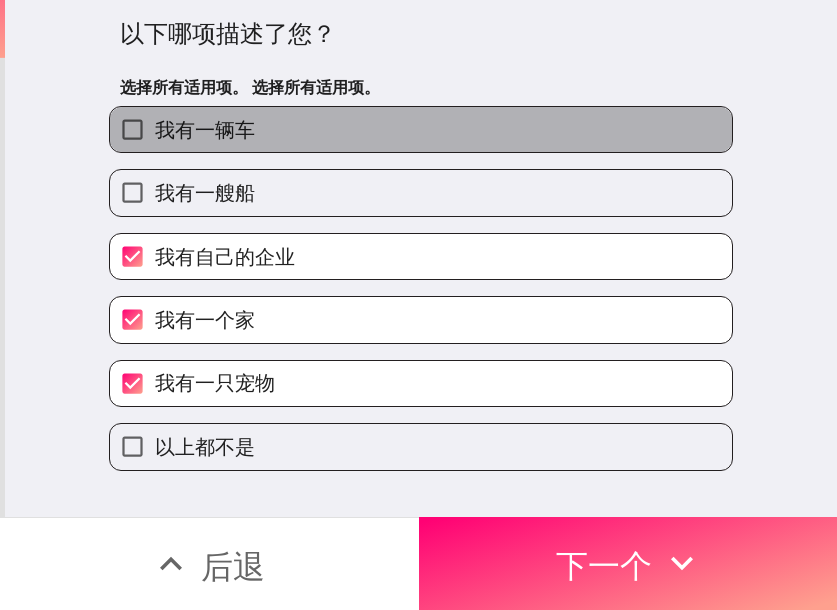 click on "我有一辆车" at bounding box center (421, 129) 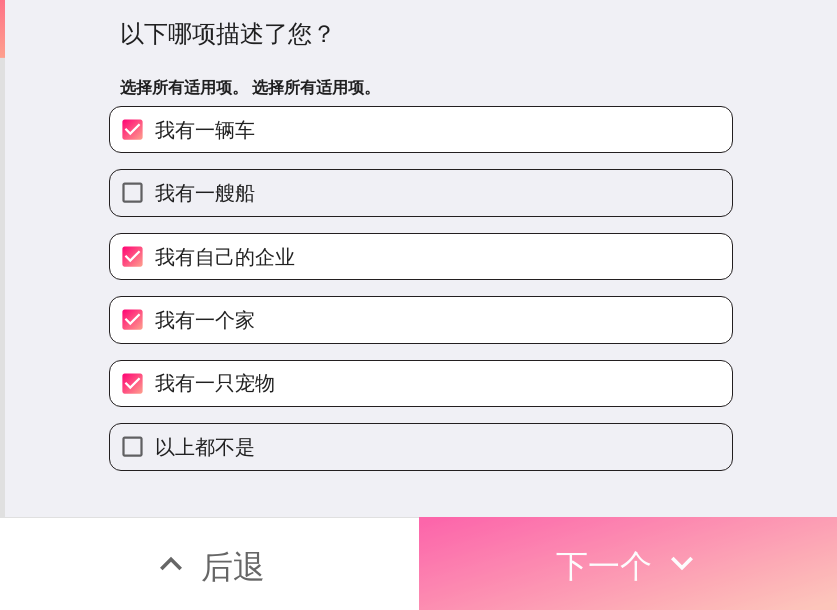 click 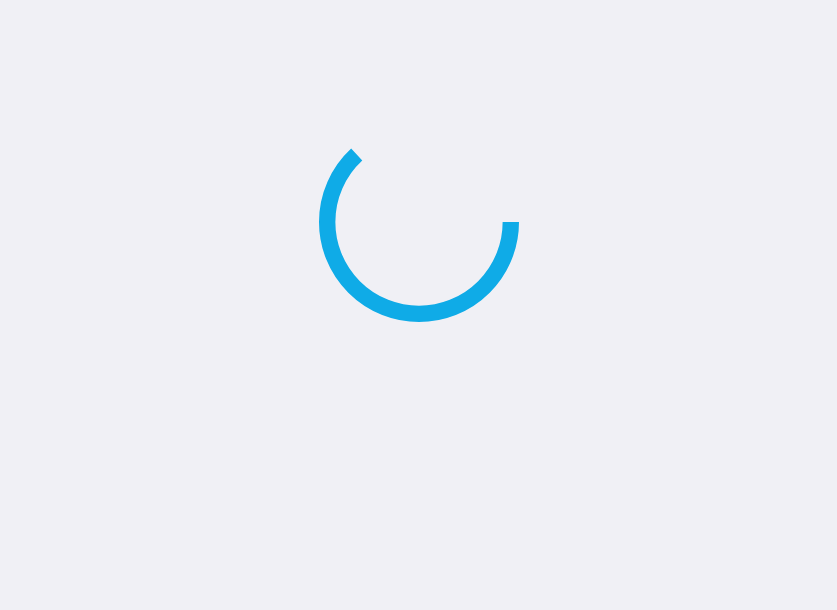 scroll, scrollTop: 0, scrollLeft: 0, axis: both 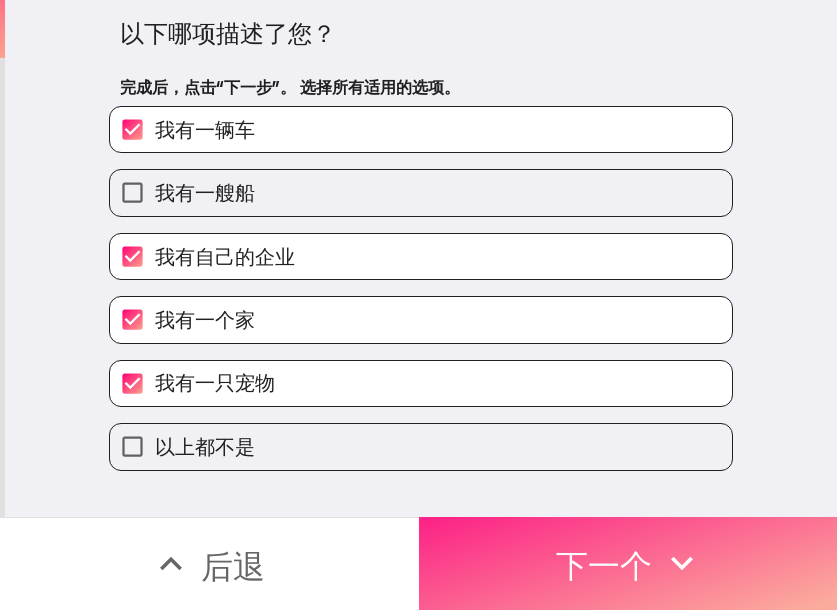 click 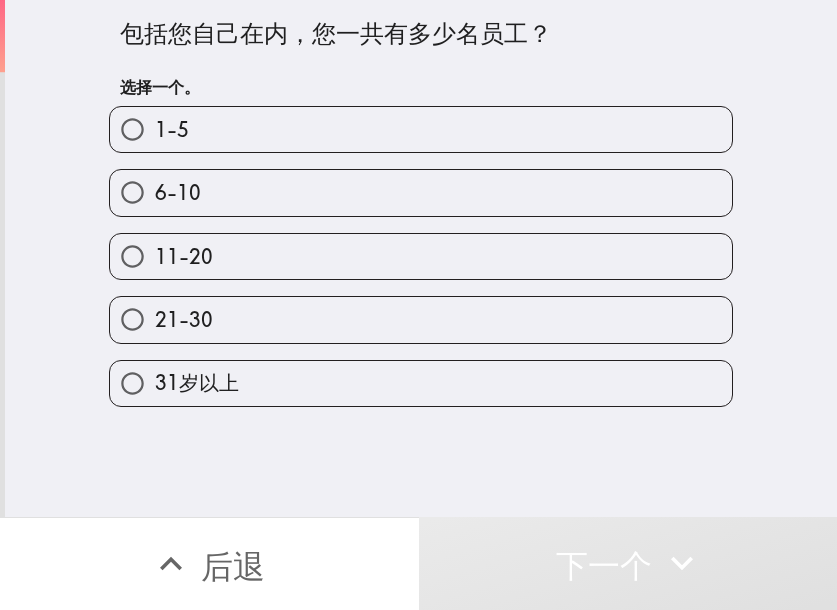 click on "21-30" at bounding box center (421, 319) 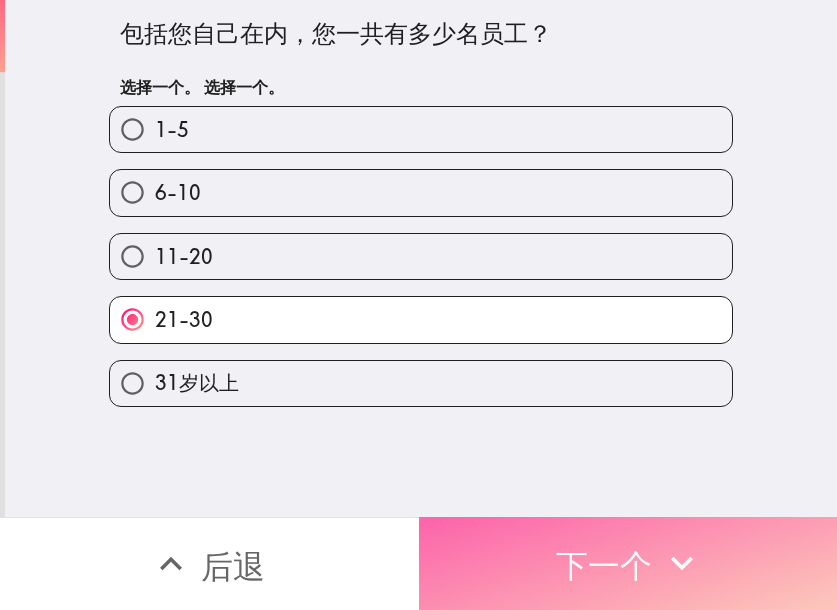 click on "下一个" at bounding box center (604, 566) 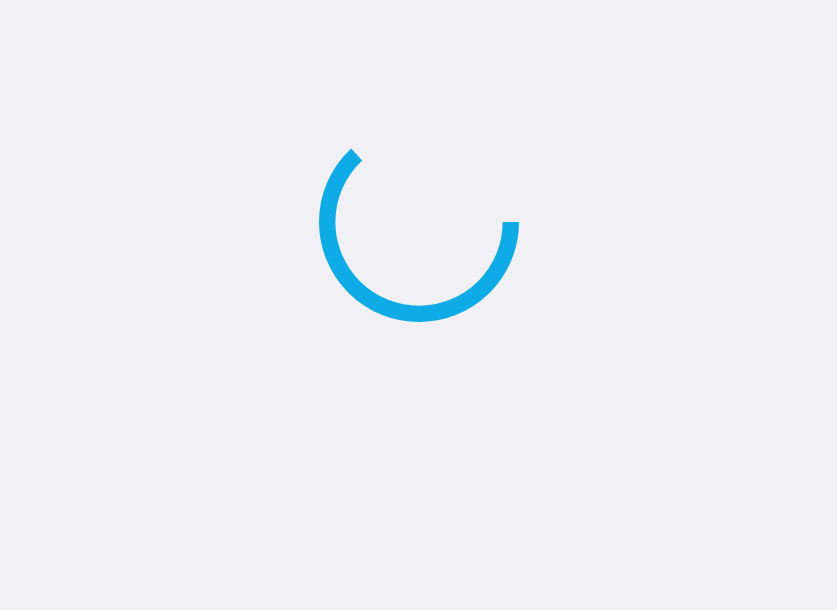 scroll, scrollTop: 0, scrollLeft: 0, axis: both 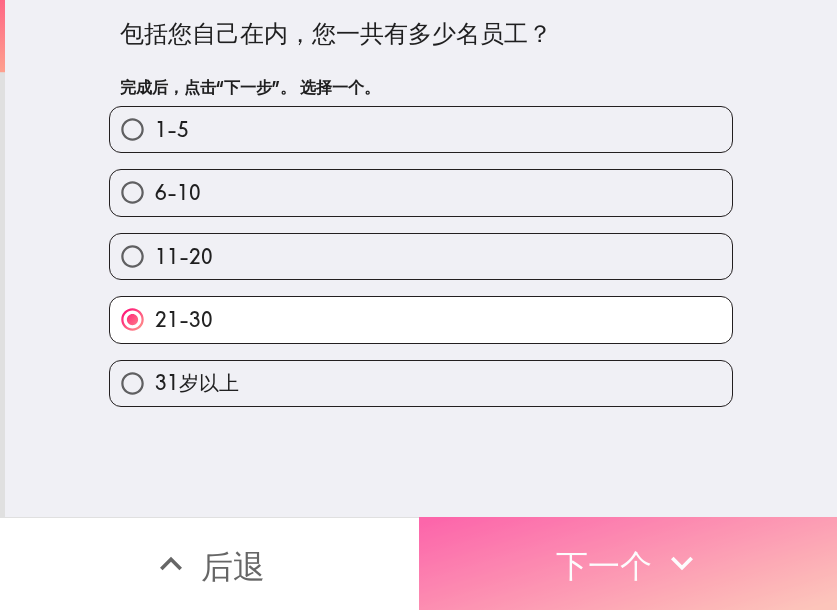 click on "下一个" at bounding box center [604, 566] 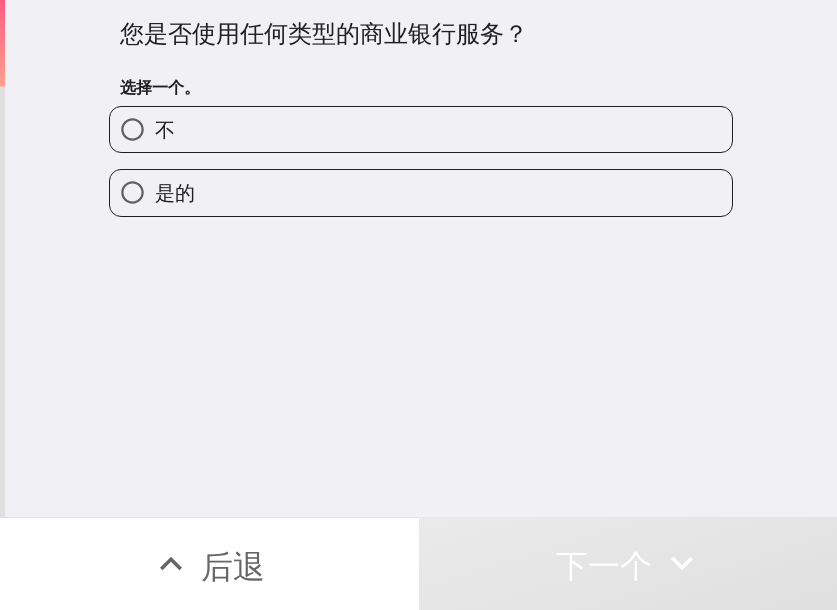 click on "是的" at bounding box center (421, 192) 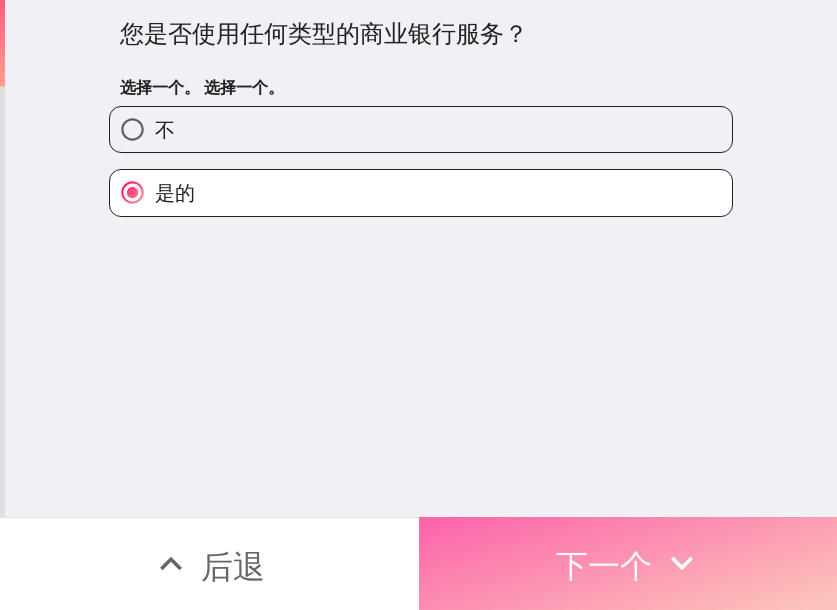 click 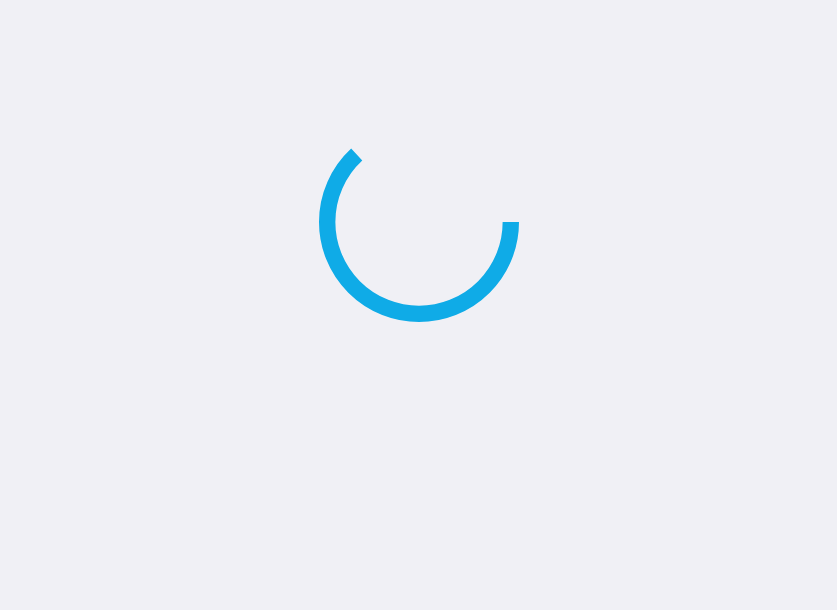 scroll, scrollTop: 0, scrollLeft: 0, axis: both 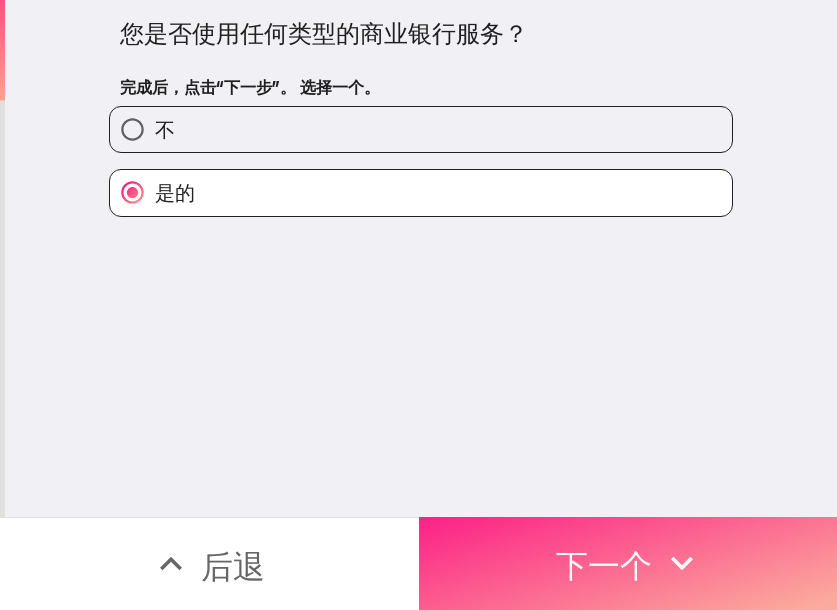 click 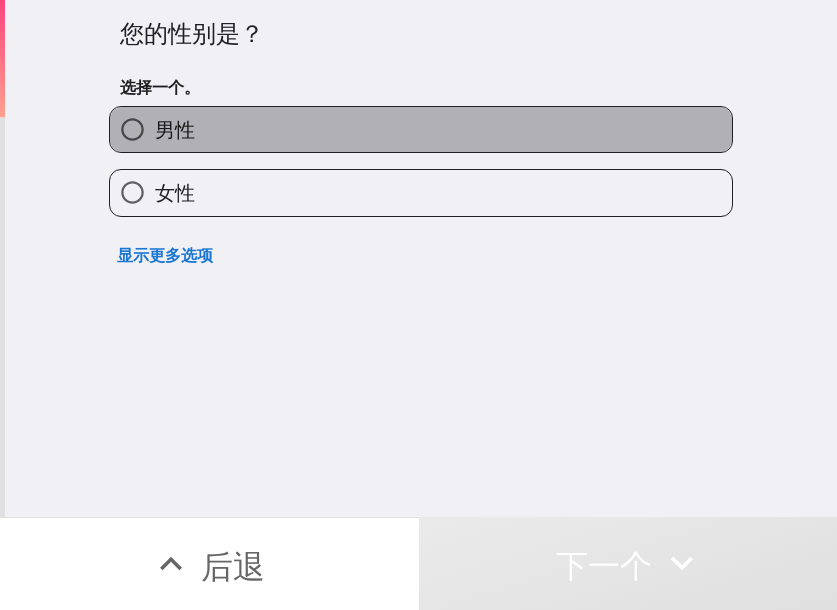 click on "男性" at bounding box center (421, 129) 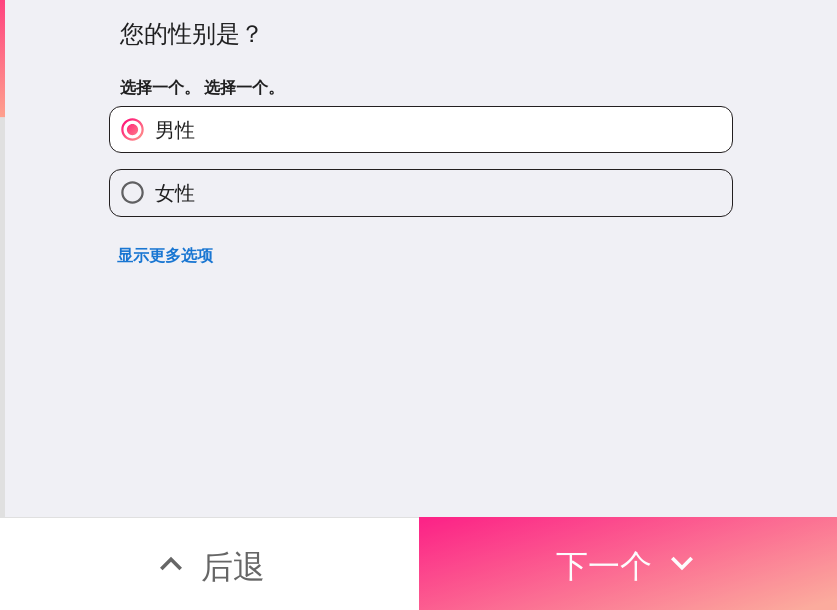 click on "下一个" at bounding box center [604, 566] 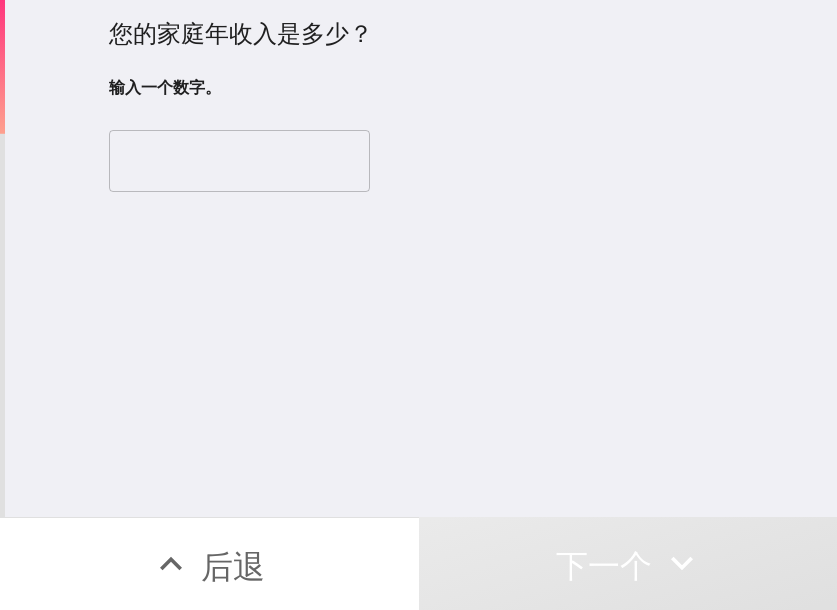 click at bounding box center [239, 161] 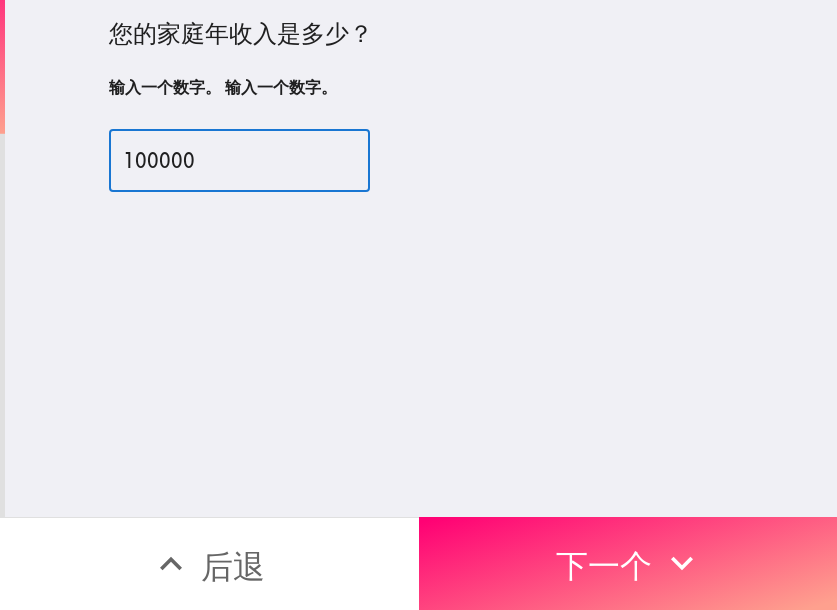 click on "100000" at bounding box center (239, 161) 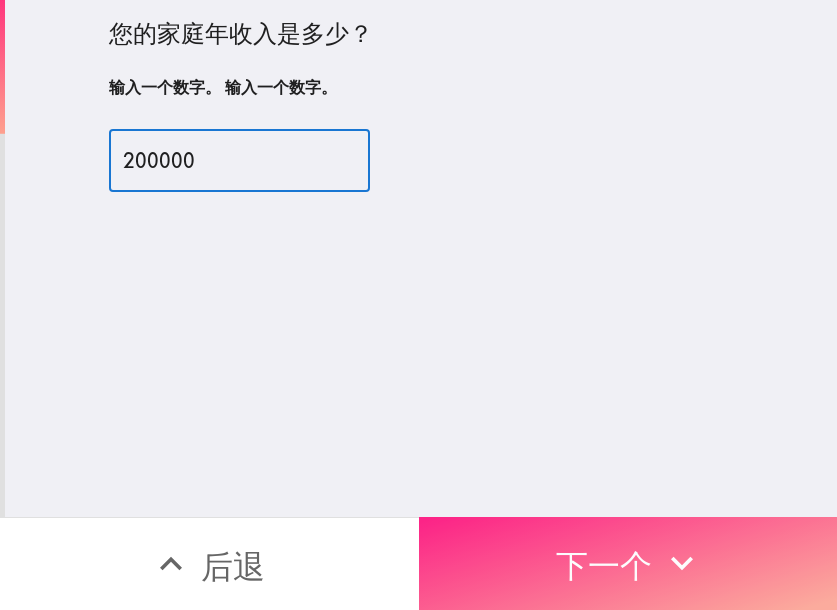type on "200000" 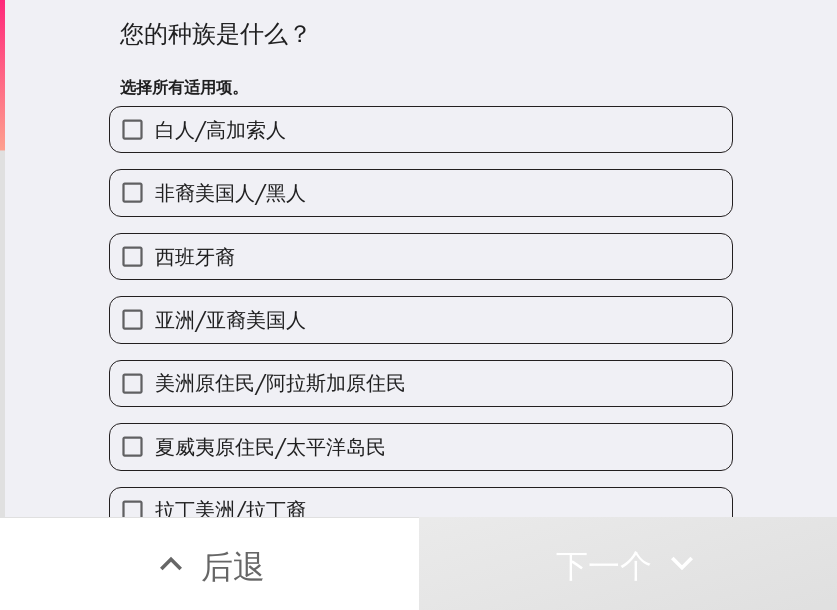 drag, startPoint x: 279, startPoint y: 133, endPoint x: 439, endPoint y: 125, distance: 160.19987 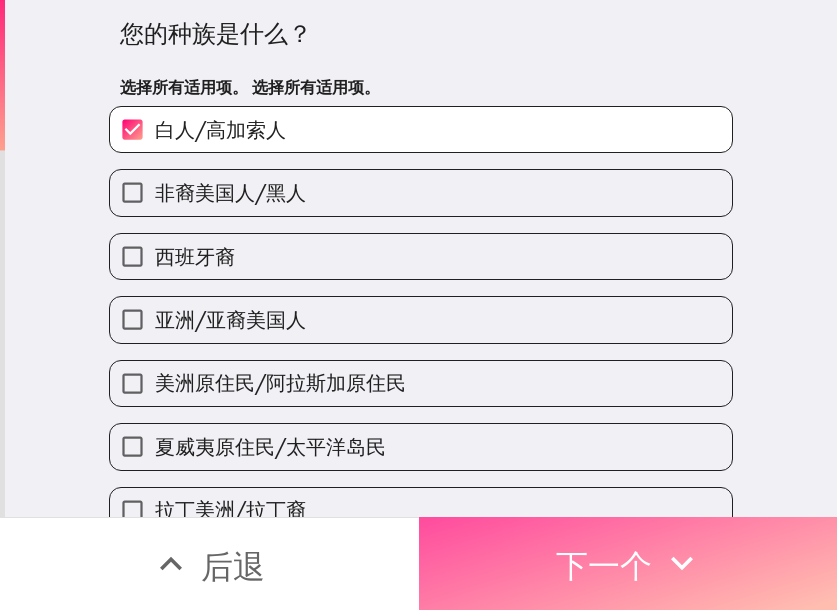 drag, startPoint x: 630, startPoint y: 561, endPoint x: 836, endPoint y: 548, distance: 206.40979 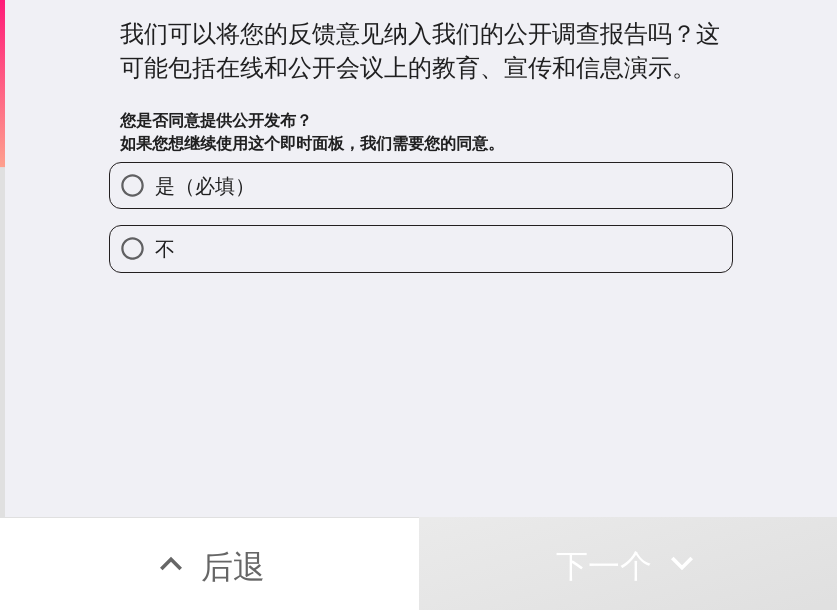 click on "是（必填）" at bounding box center (421, 185) 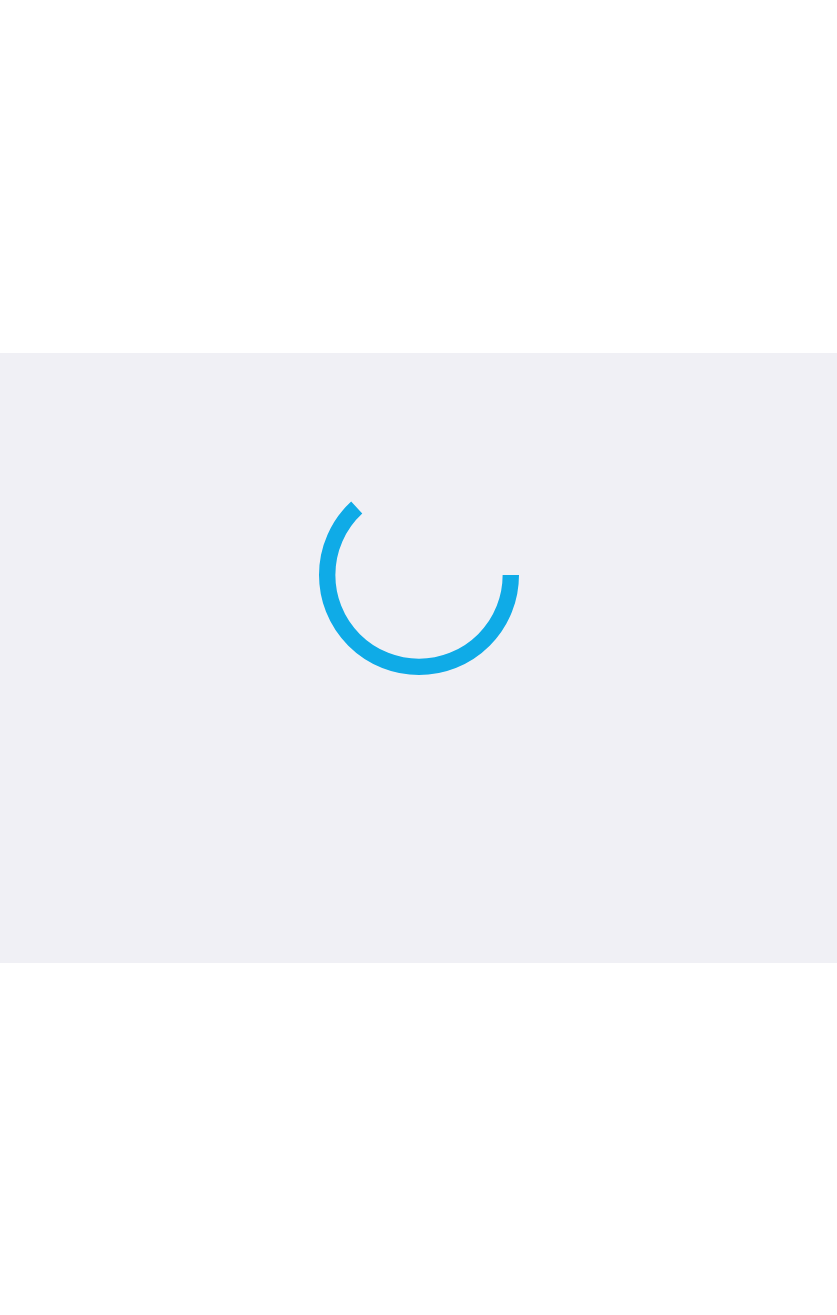 scroll, scrollTop: 0, scrollLeft: 0, axis: both 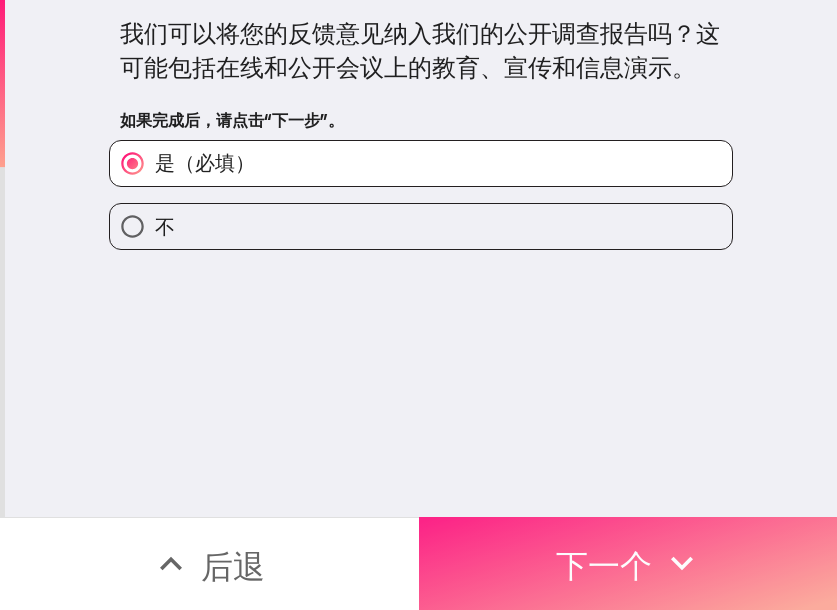 click on "下一个" at bounding box center [604, 566] 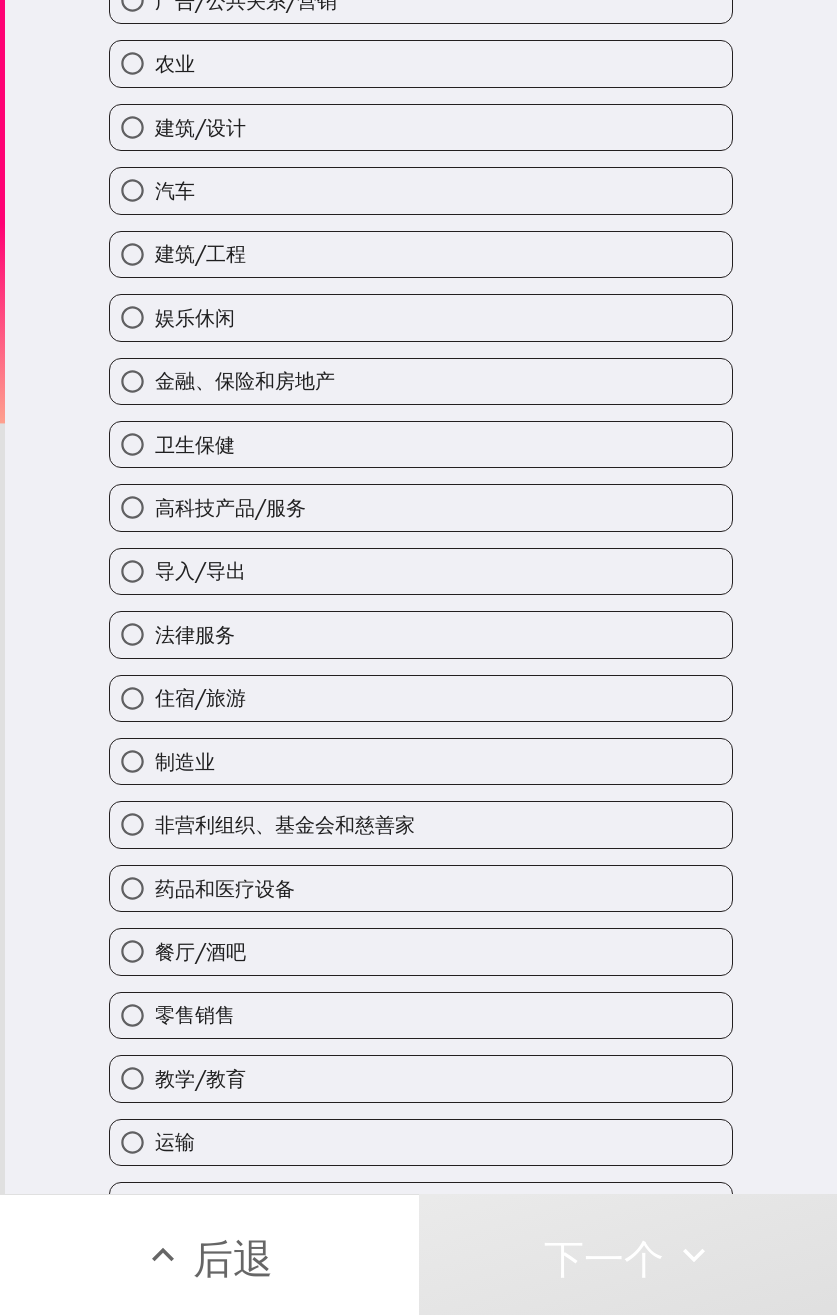 scroll, scrollTop: 179, scrollLeft: 0, axis: vertical 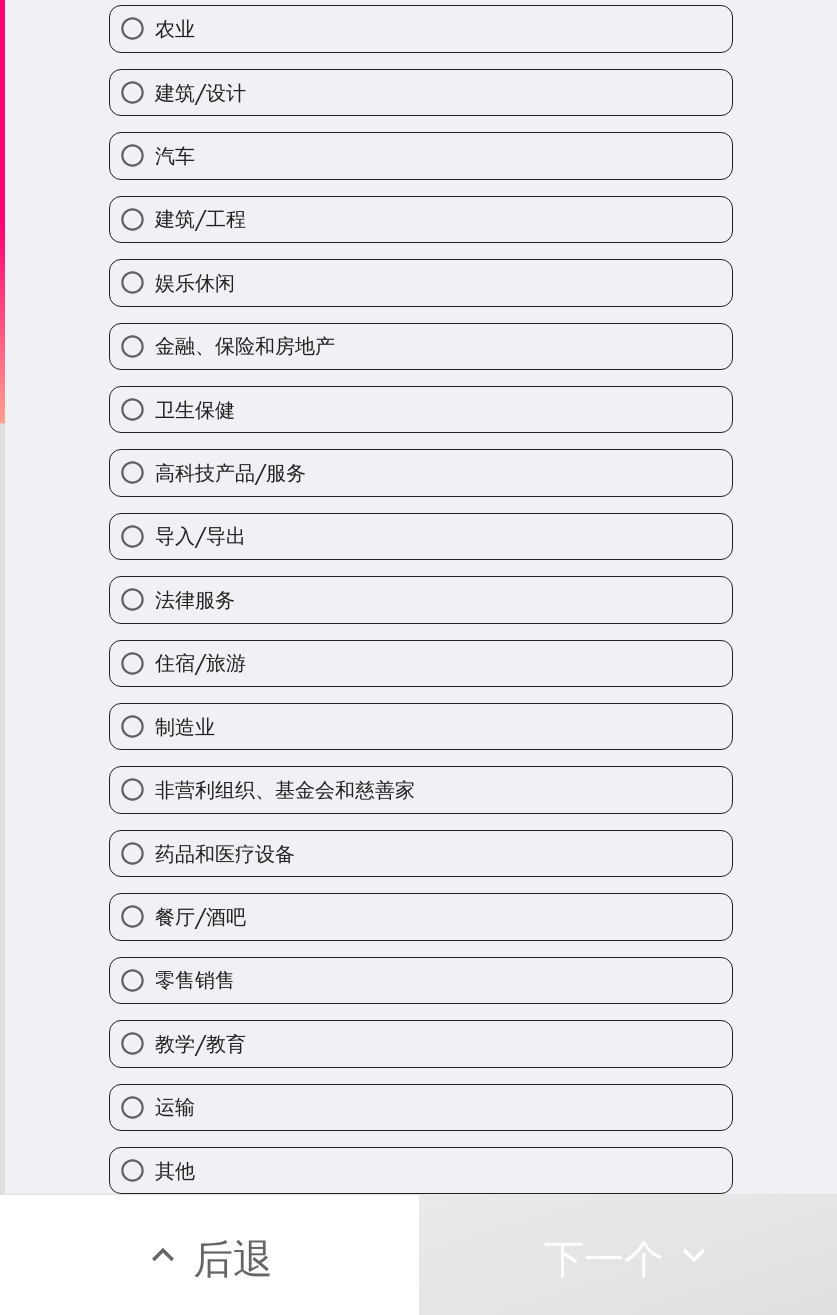 click on "餐厅/酒吧" at bounding box center (421, 916) 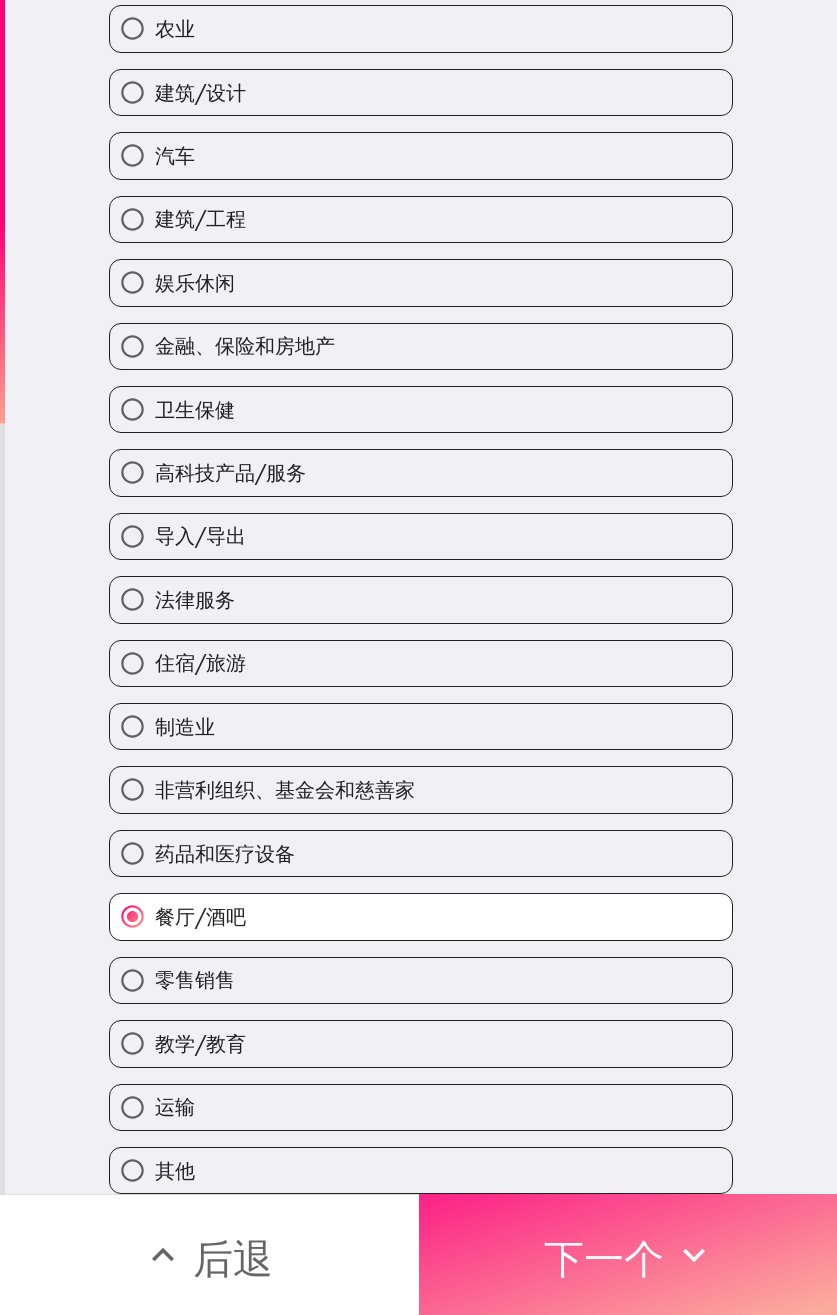 click on "下一个" at bounding box center (628, 1254) 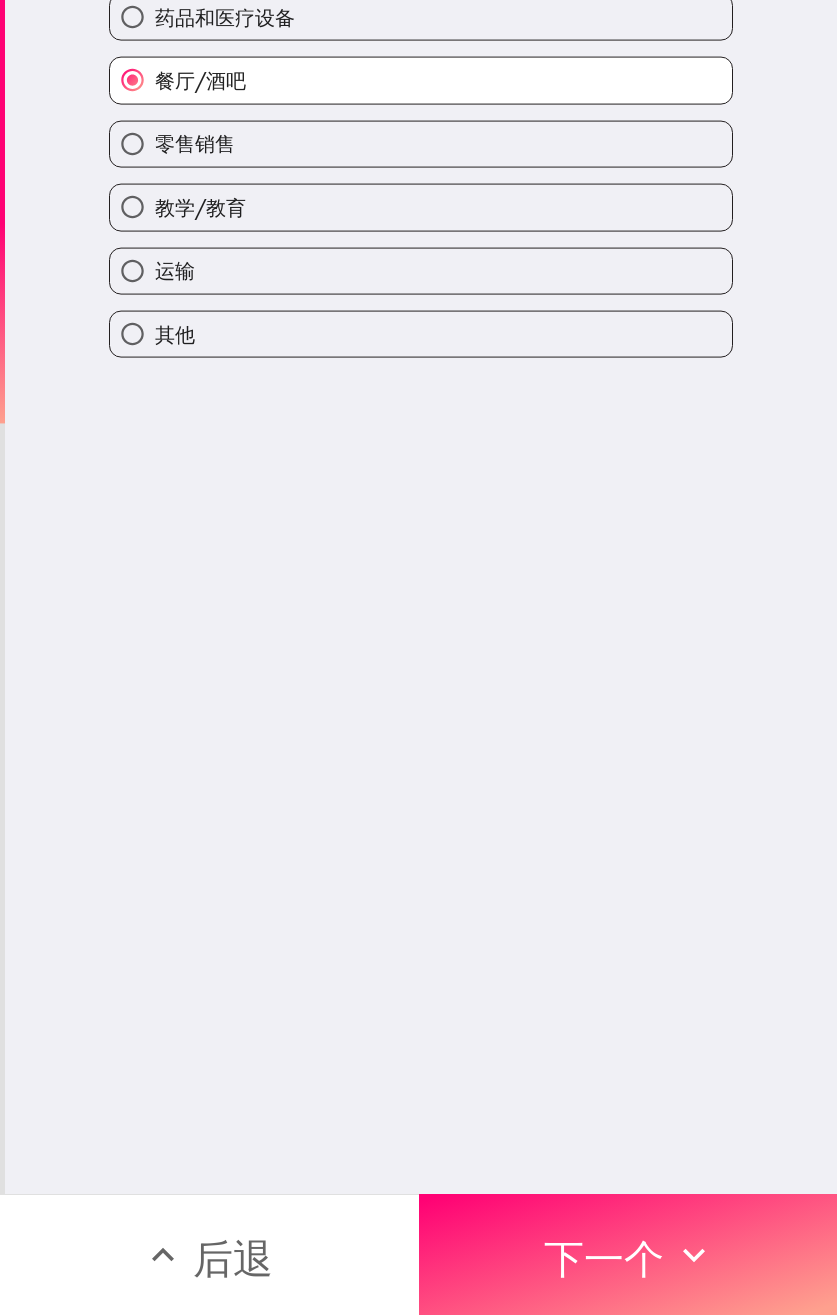 scroll, scrollTop: 0, scrollLeft: 0, axis: both 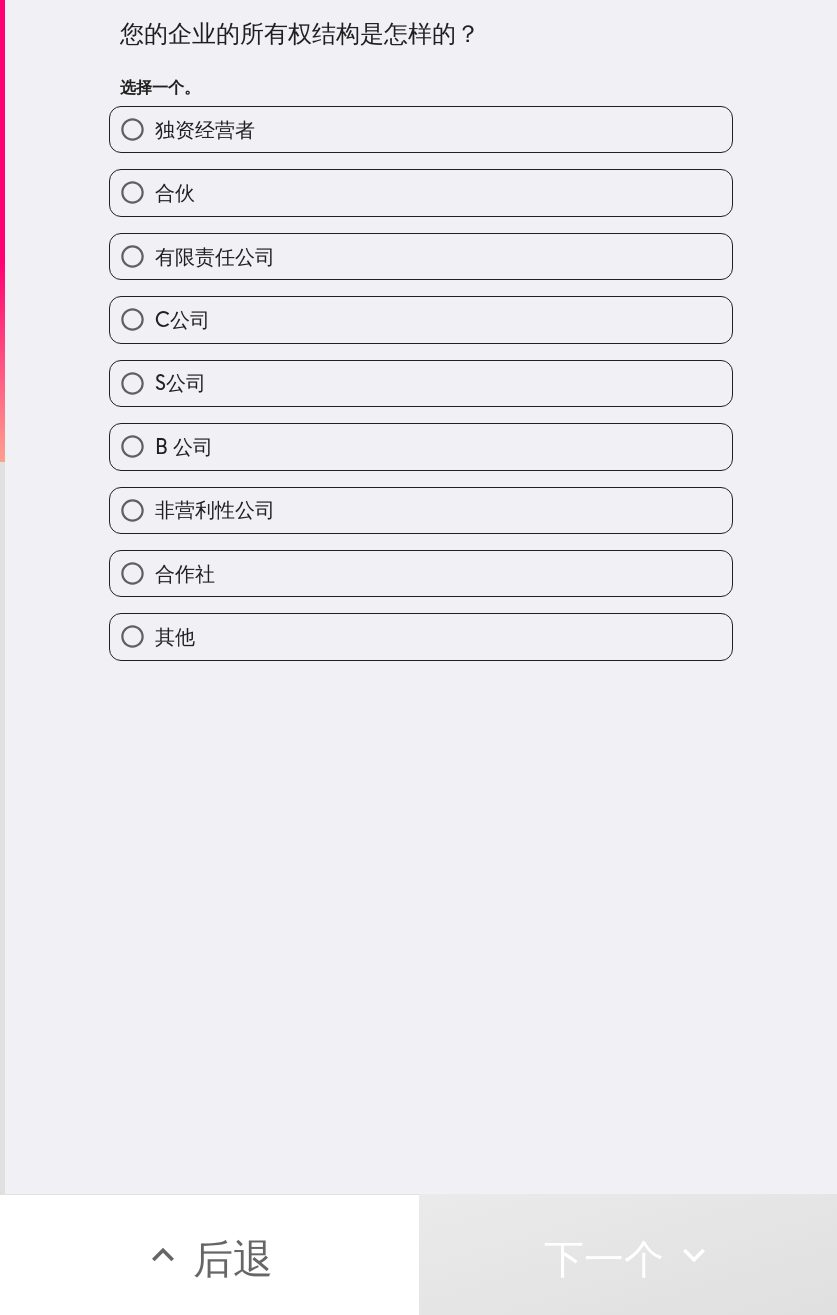 drag, startPoint x: 385, startPoint y: 136, endPoint x: 427, endPoint y: 150, distance: 44.27189 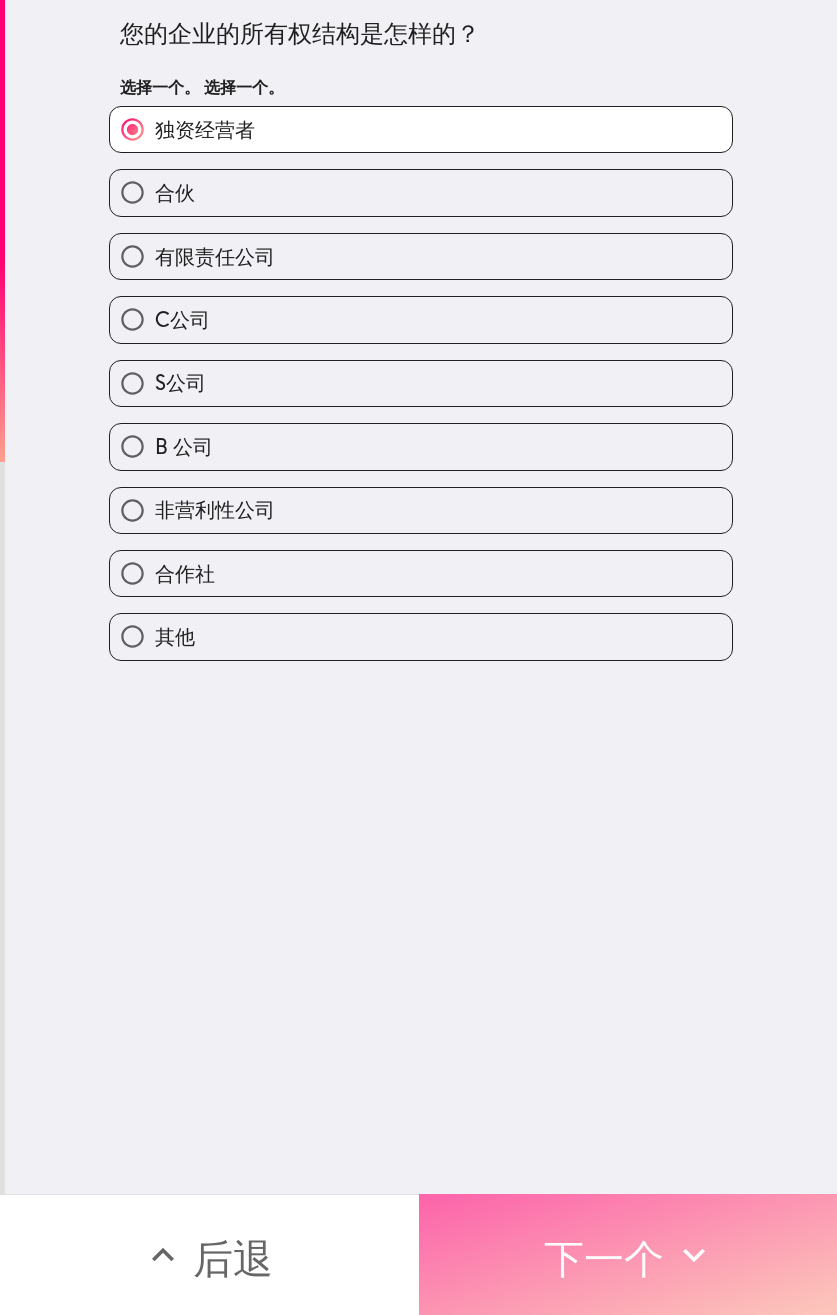 click on "下一个" at bounding box center [604, 1258] 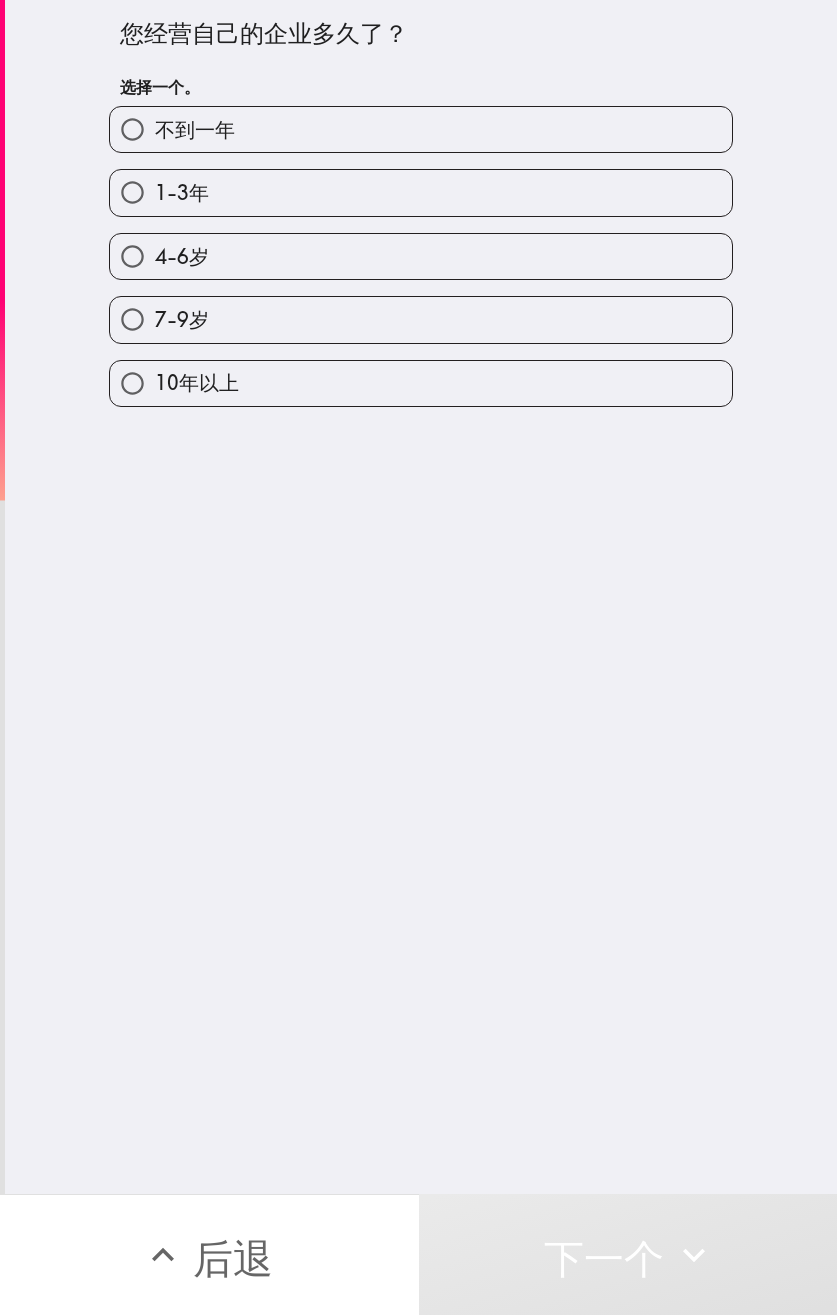 click on "1-3年" at bounding box center [421, 192] 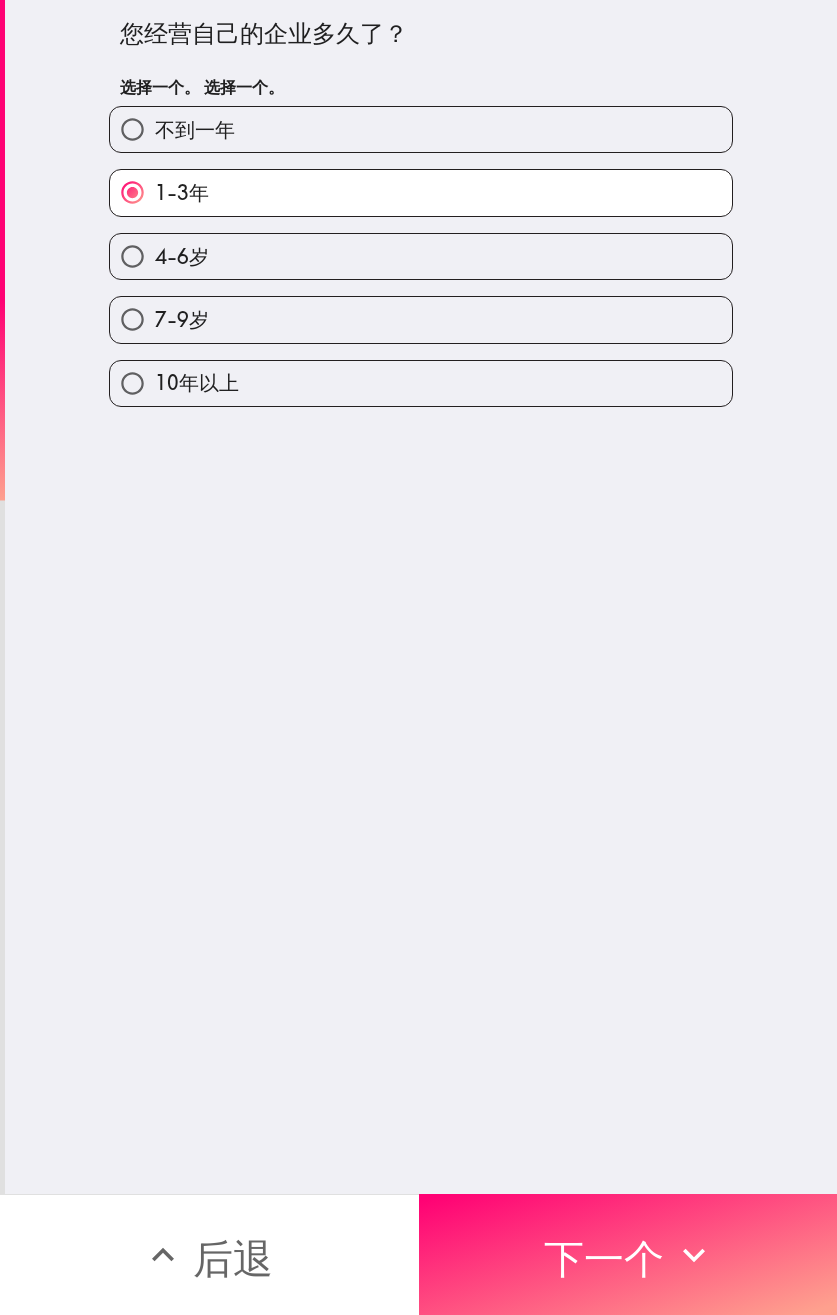 click on "4-6岁" at bounding box center (421, 256) 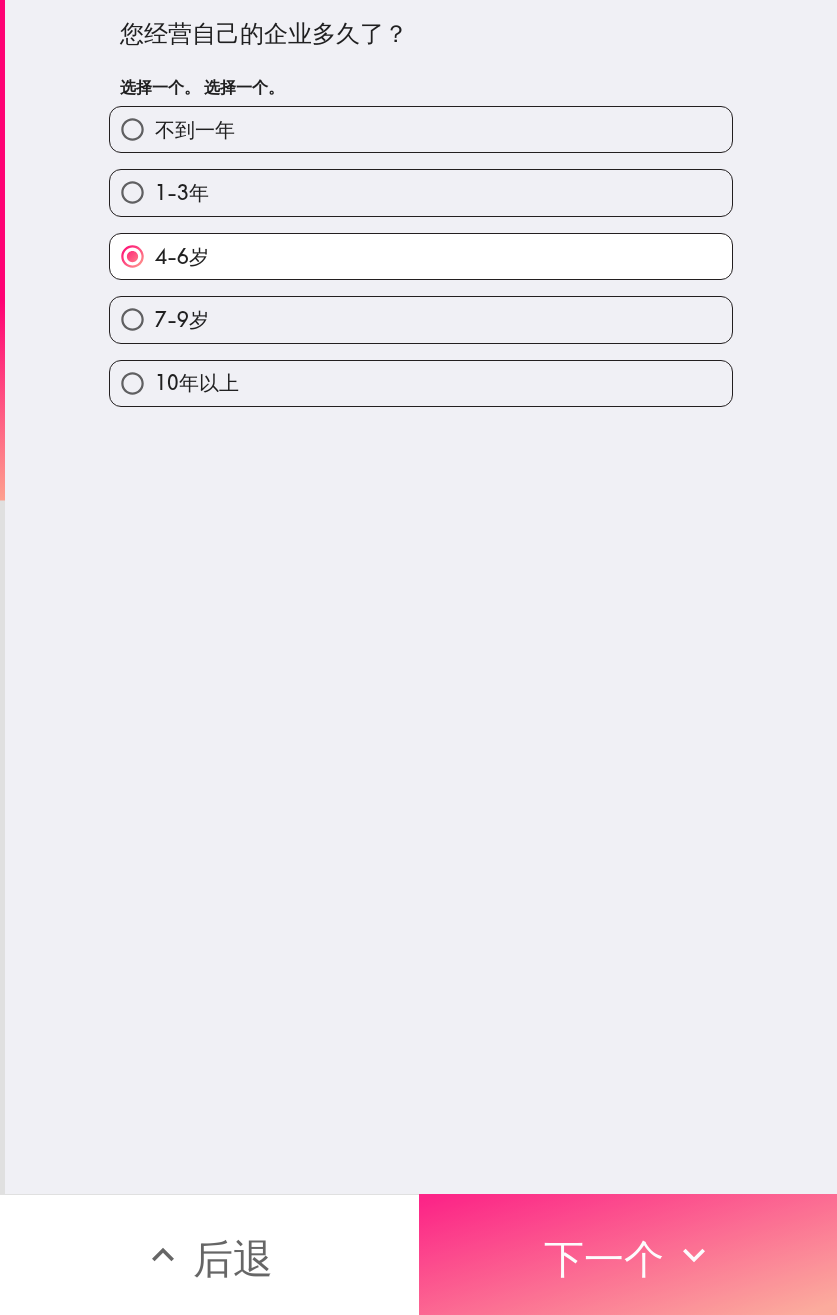 click on "下一个" at bounding box center [604, 1258] 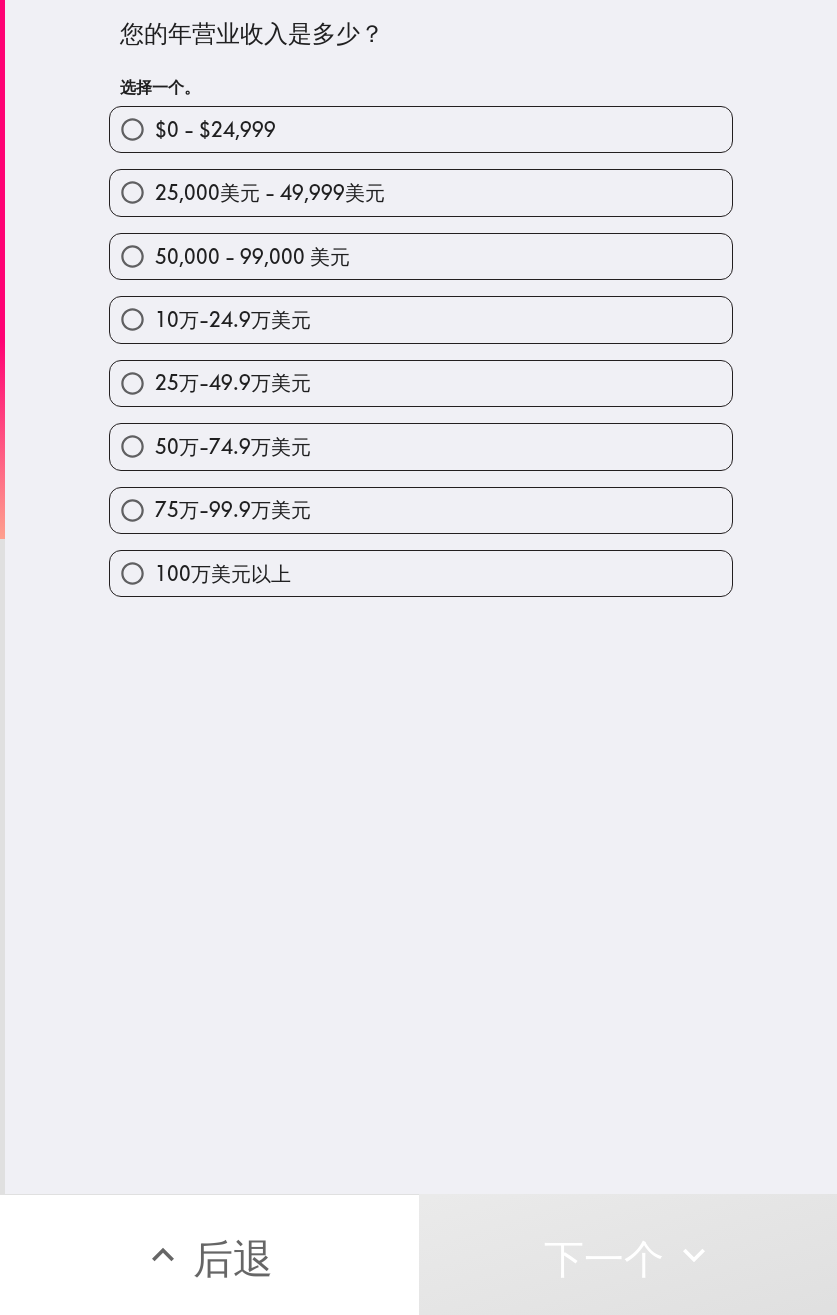 click on "10万-24.9万美元" at bounding box center [233, 319] 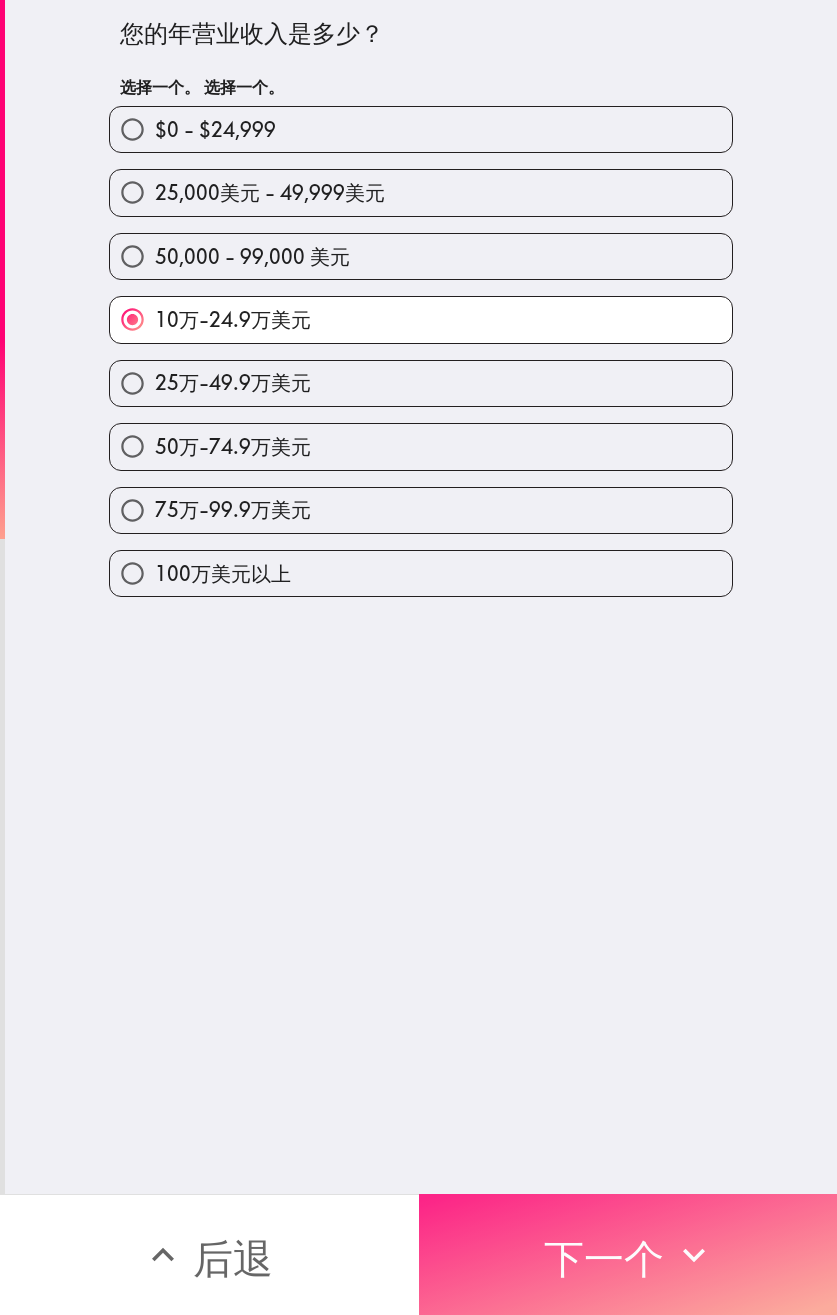 click 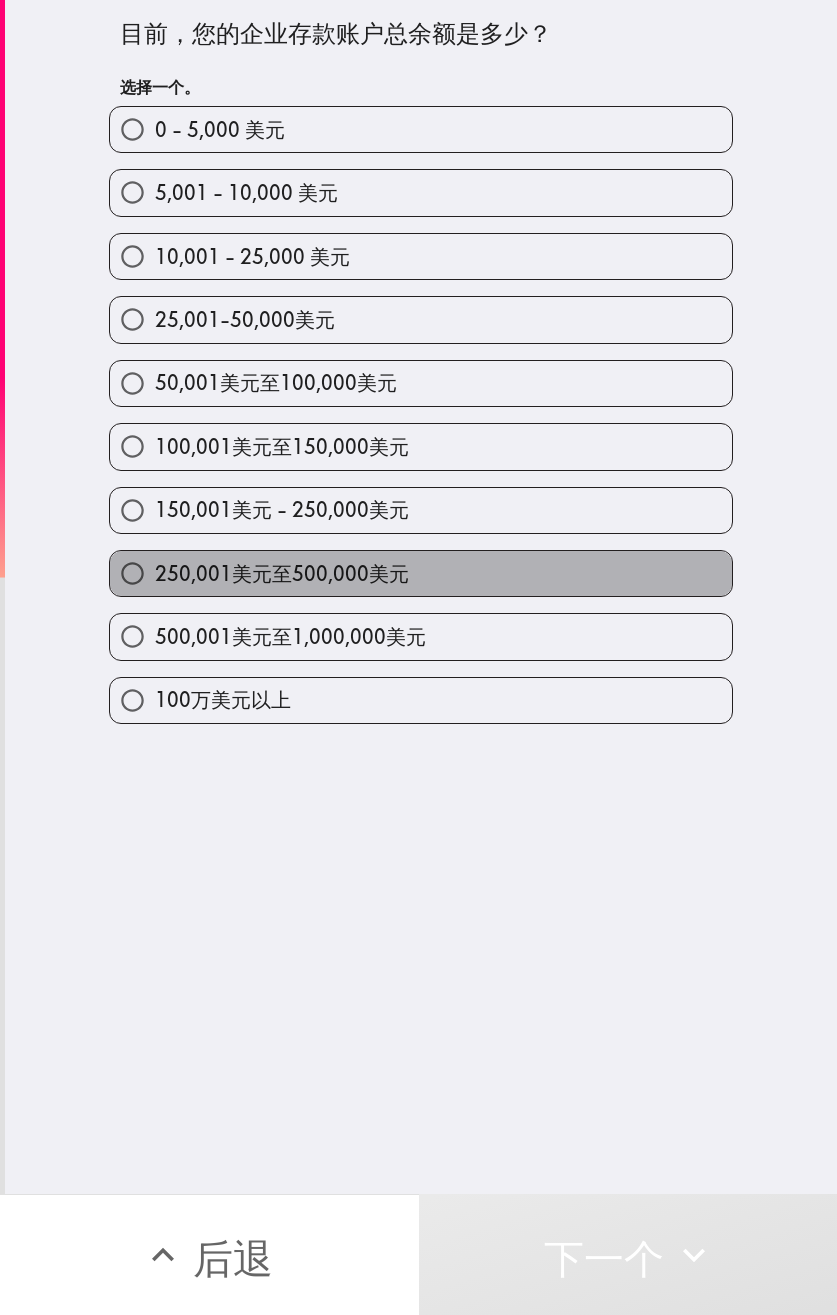 click on "250,001美元至500,000美元" at bounding box center (282, 573) 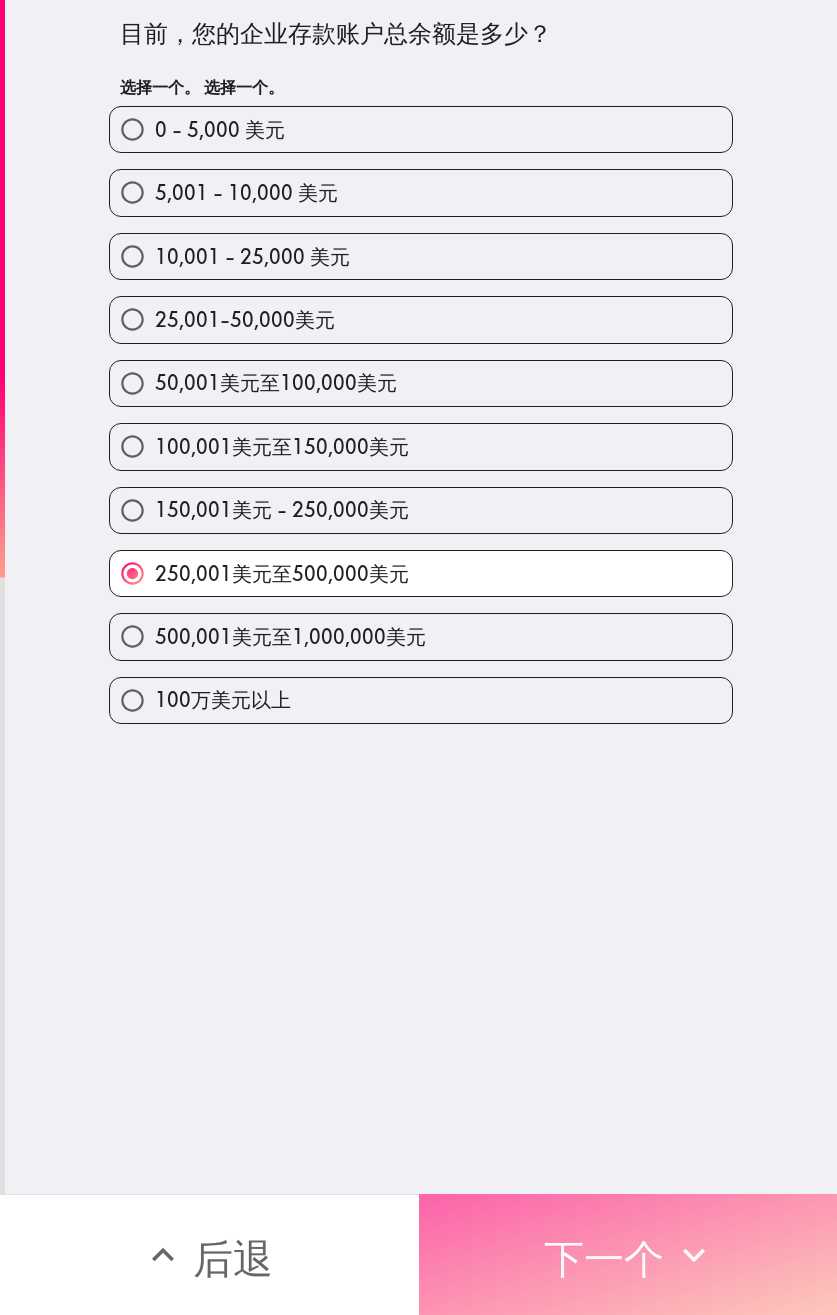 drag, startPoint x: 541, startPoint y: 1210, endPoint x: 606, endPoint y: 1088, distance: 138.2353 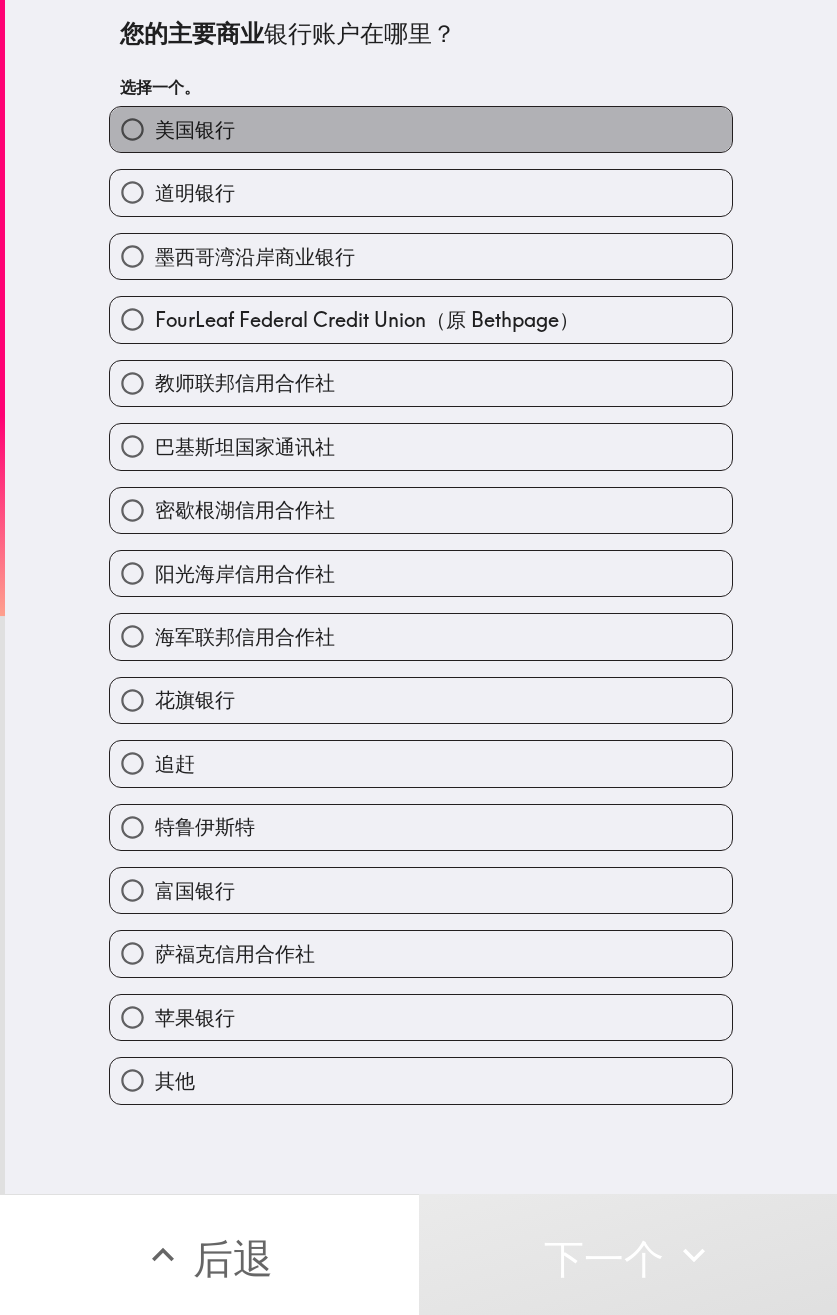 click on "美国银行" at bounding box center (421, 129) 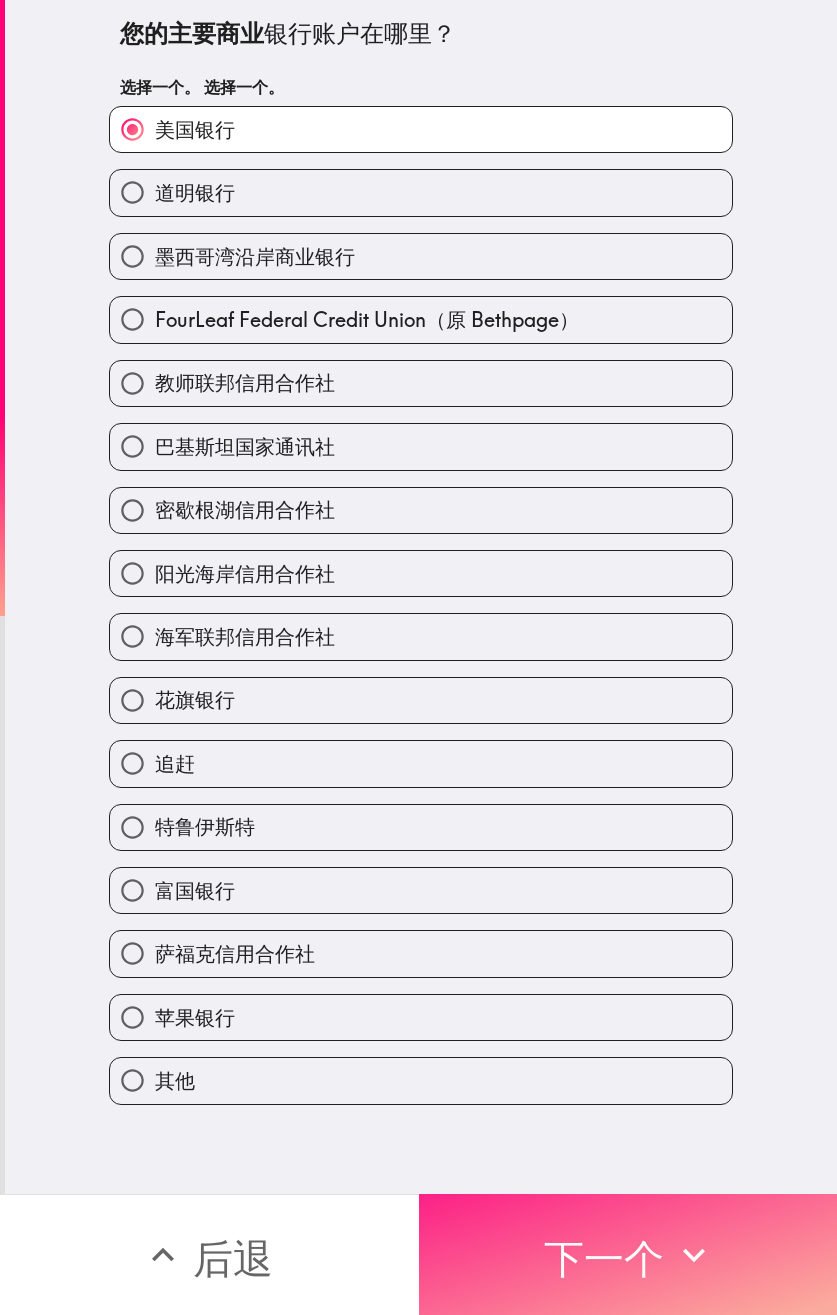 click on "下一个" at bounding box center [604, 1258] 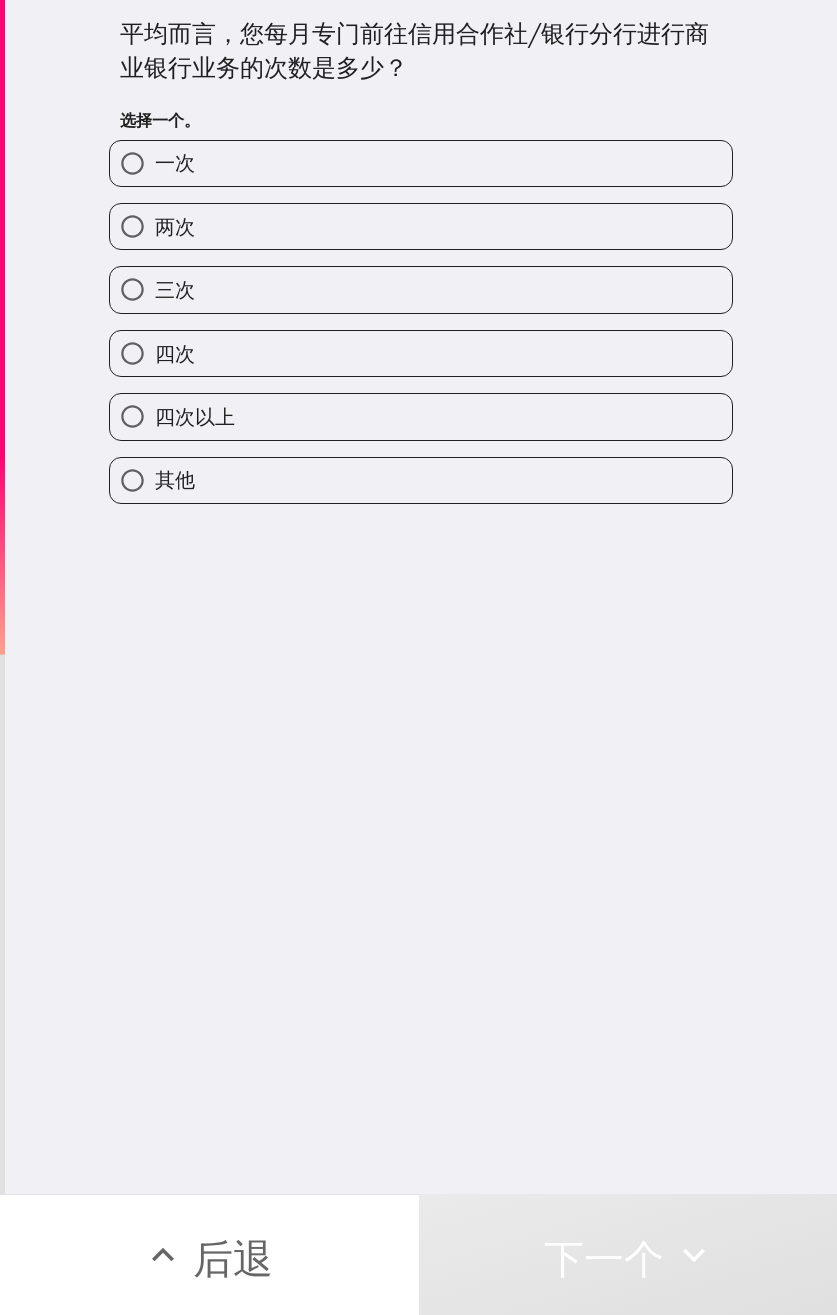 drag, startPoint x: 107, startPoint y: 33, endPoint x: 513, endPoint y: 130, distance: 417.42664 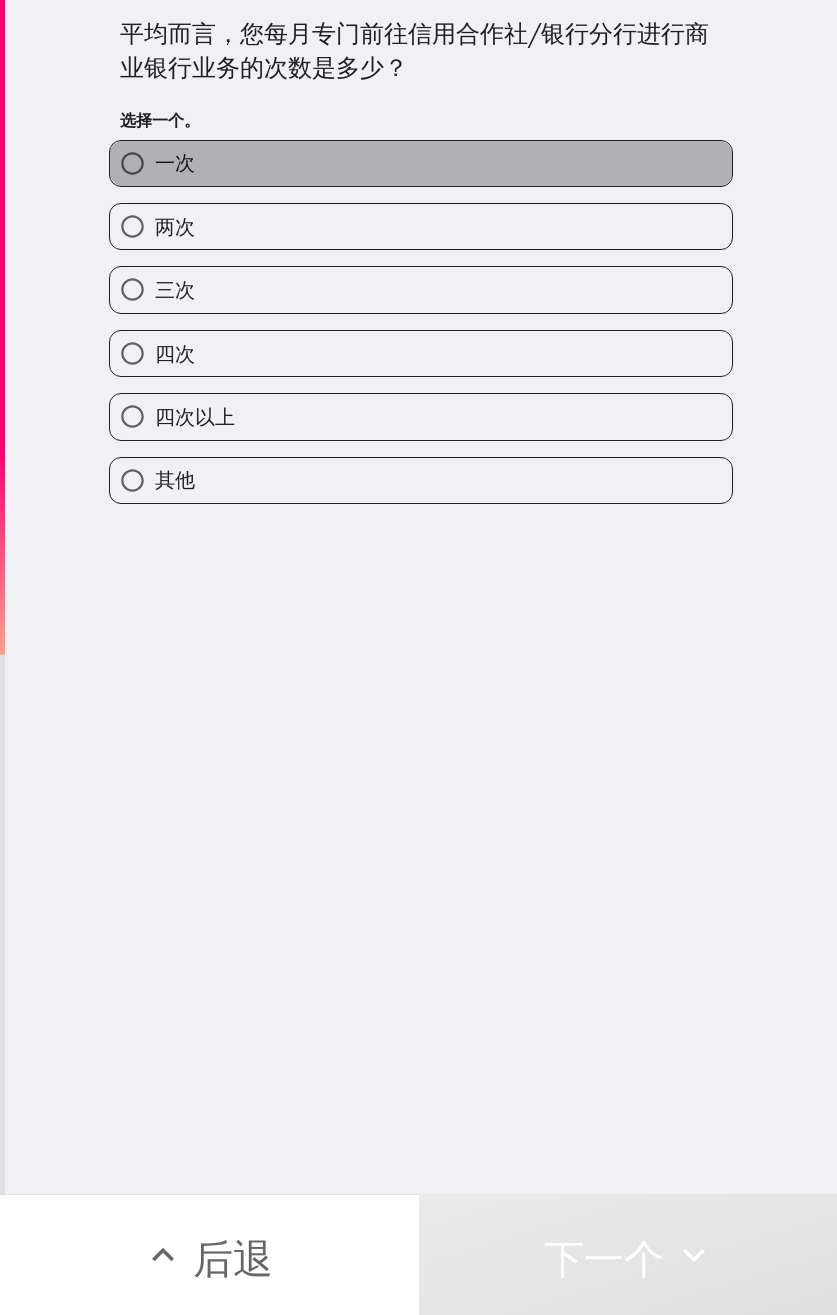 click on "一次" at bounding box center [421, 163] 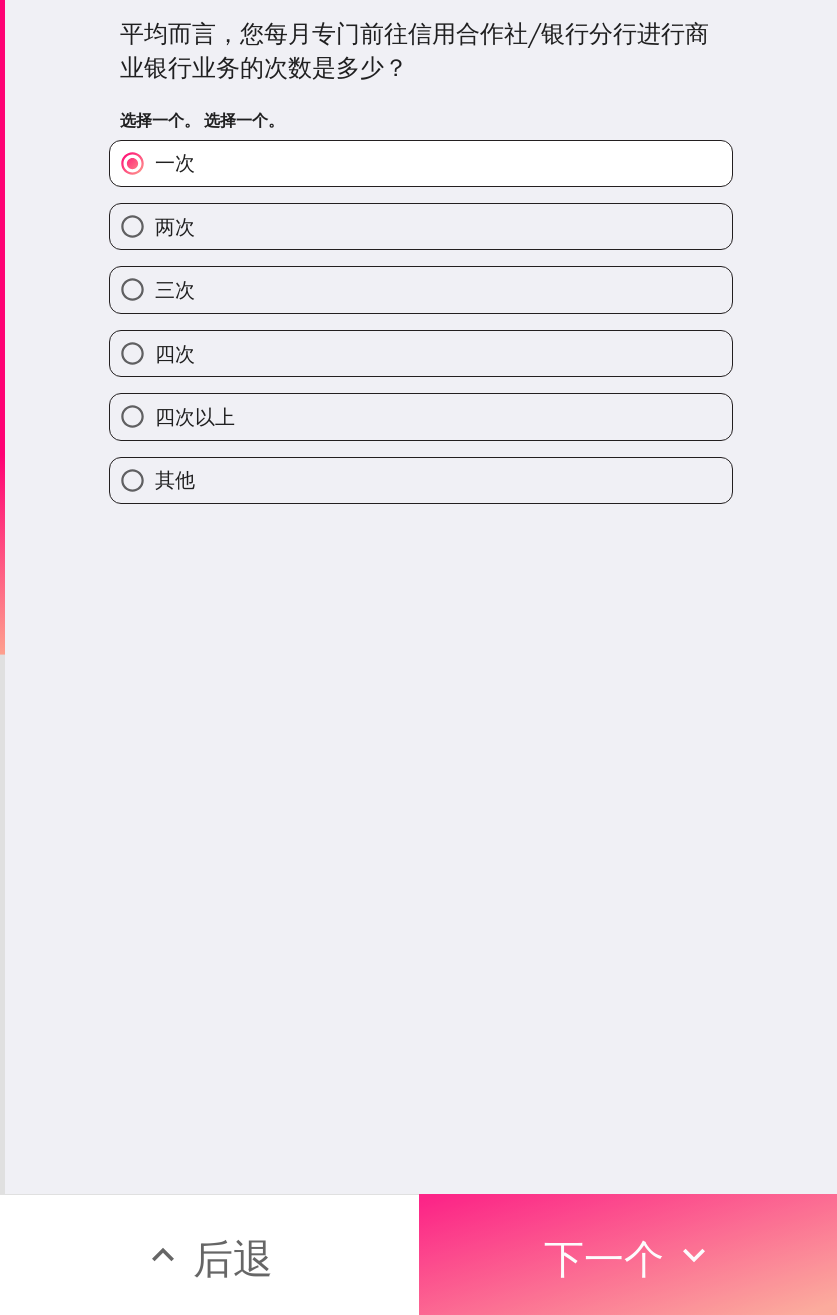 drag, startPoint x: 648, startPoint y: 1243, endPoint x: 754, endPoint y: 1230, distance: 106.7942 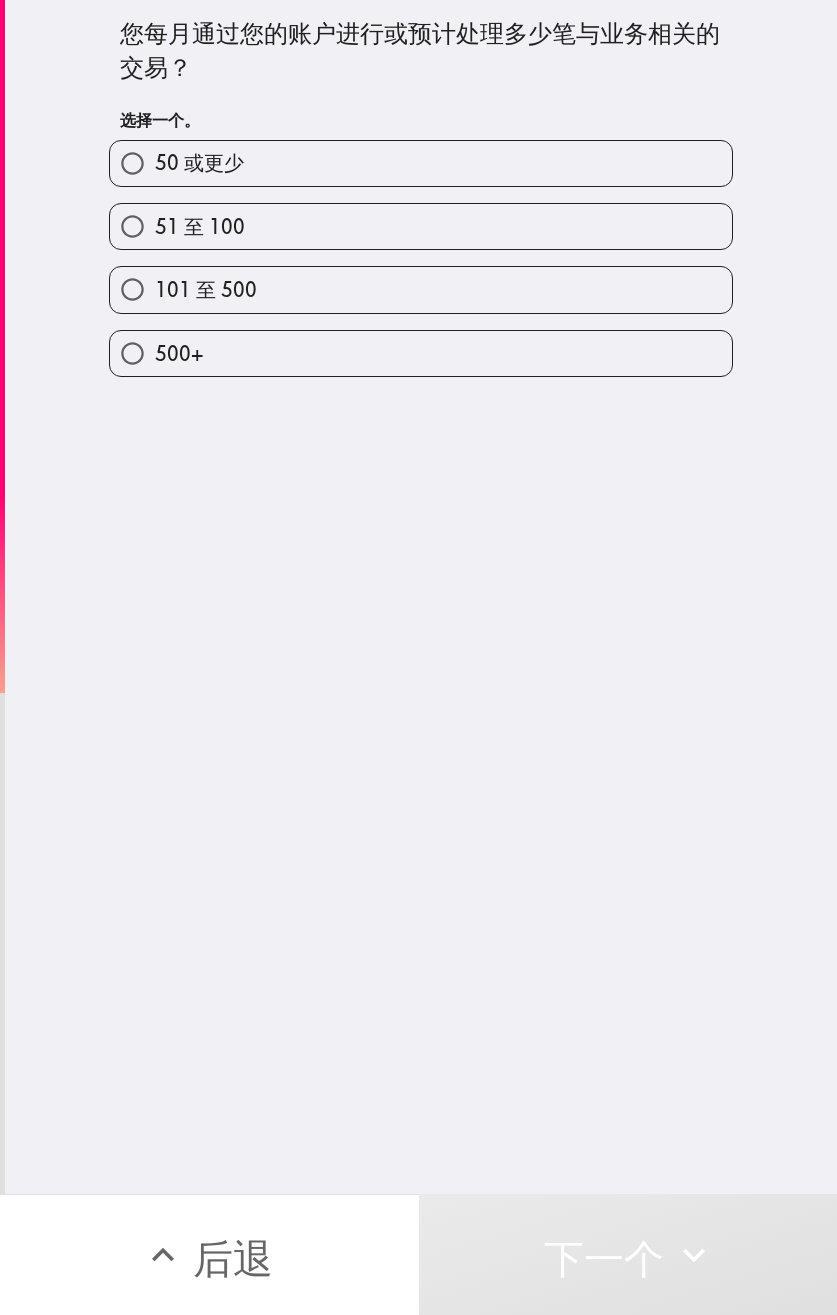 click on "51 至 100" at bounding box center [421, 226] 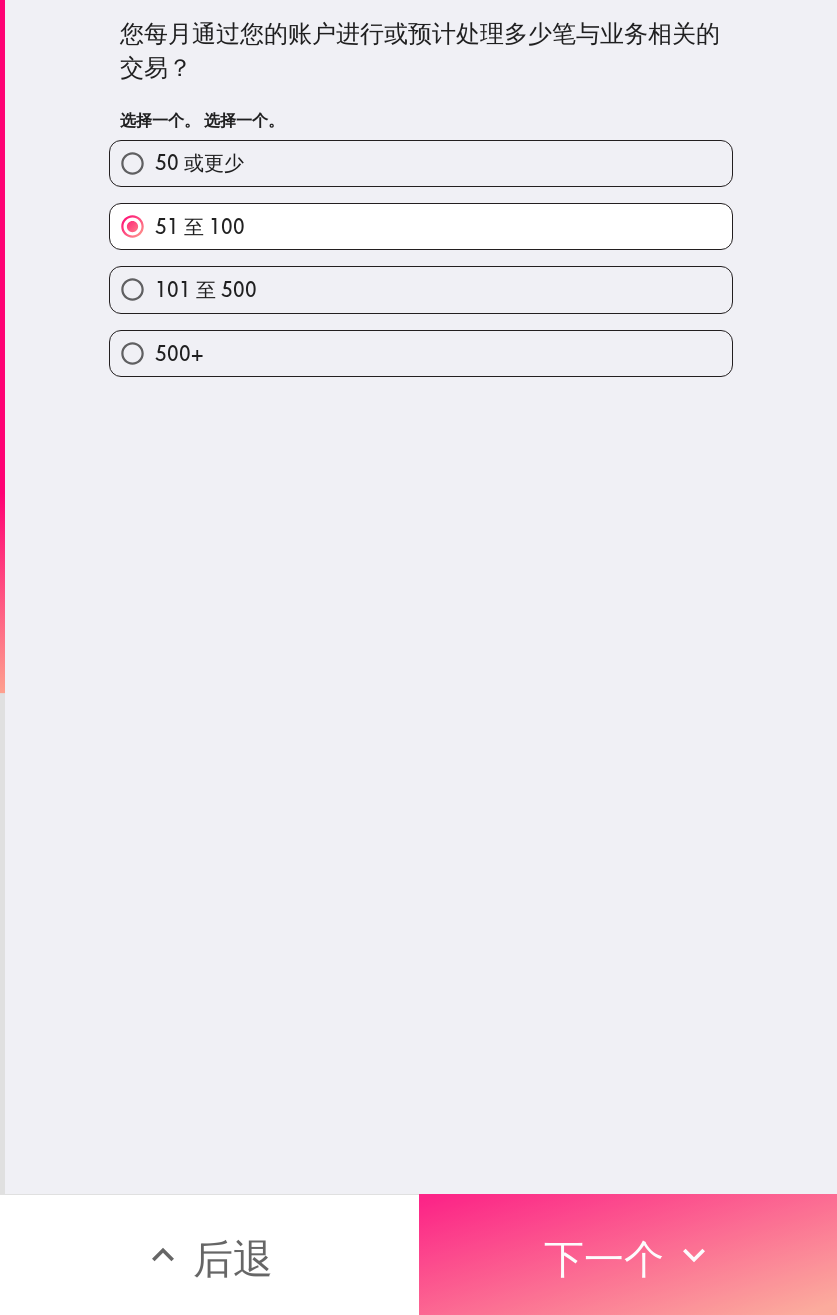 click on "下一个" at bounding box center (628, 1254) 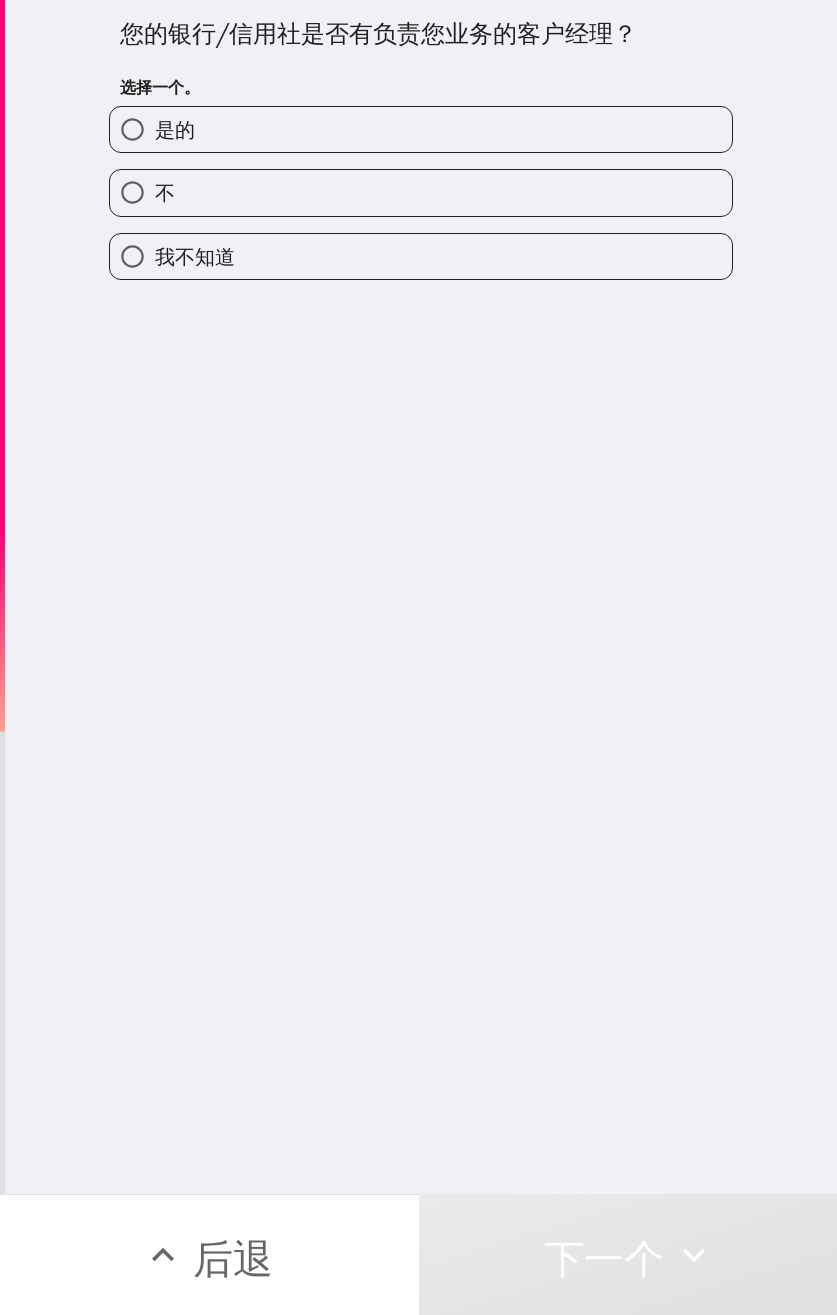 click on "是的" at bounding box center (421, 129) 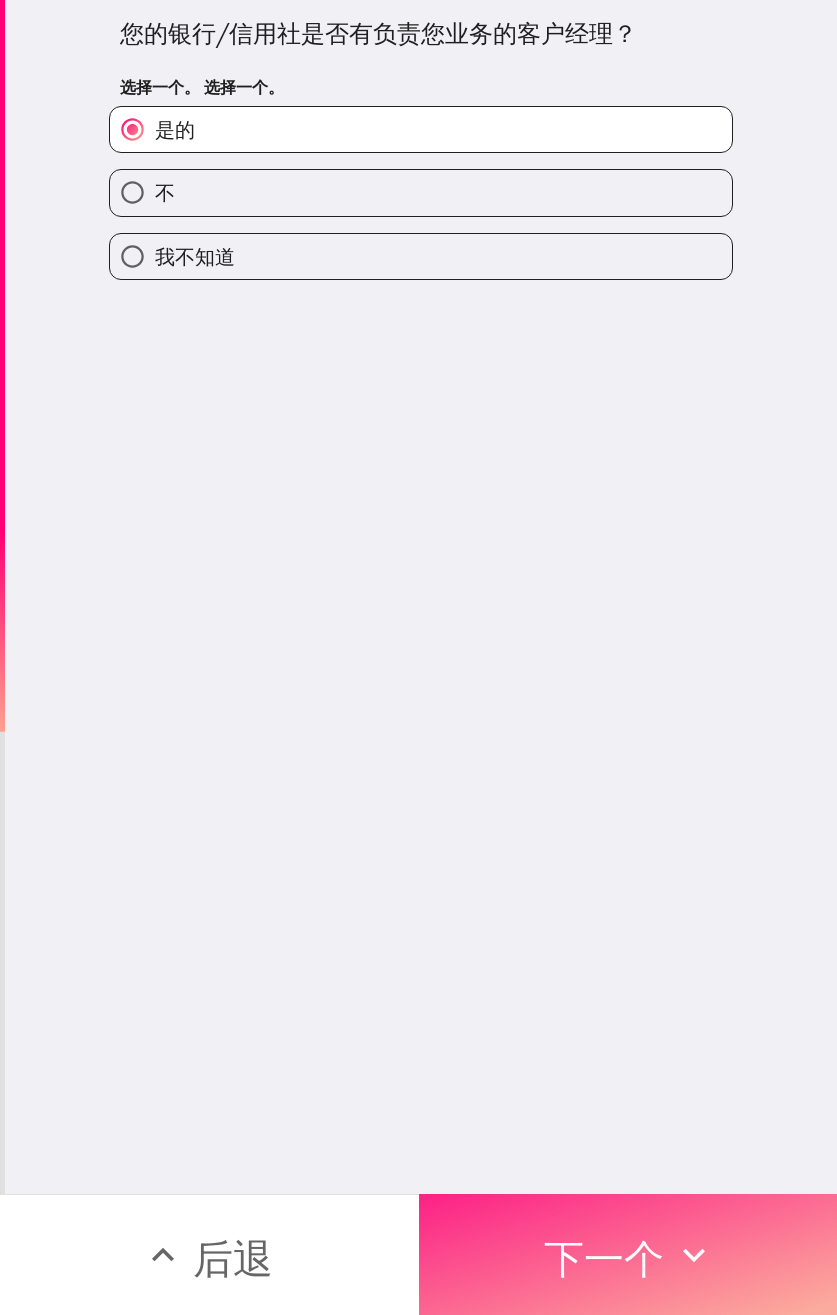 drag, startPoint x: 632, startPoint y: 1239, endPoint x: 776, endPoint y: 1238, distance: 144.00348 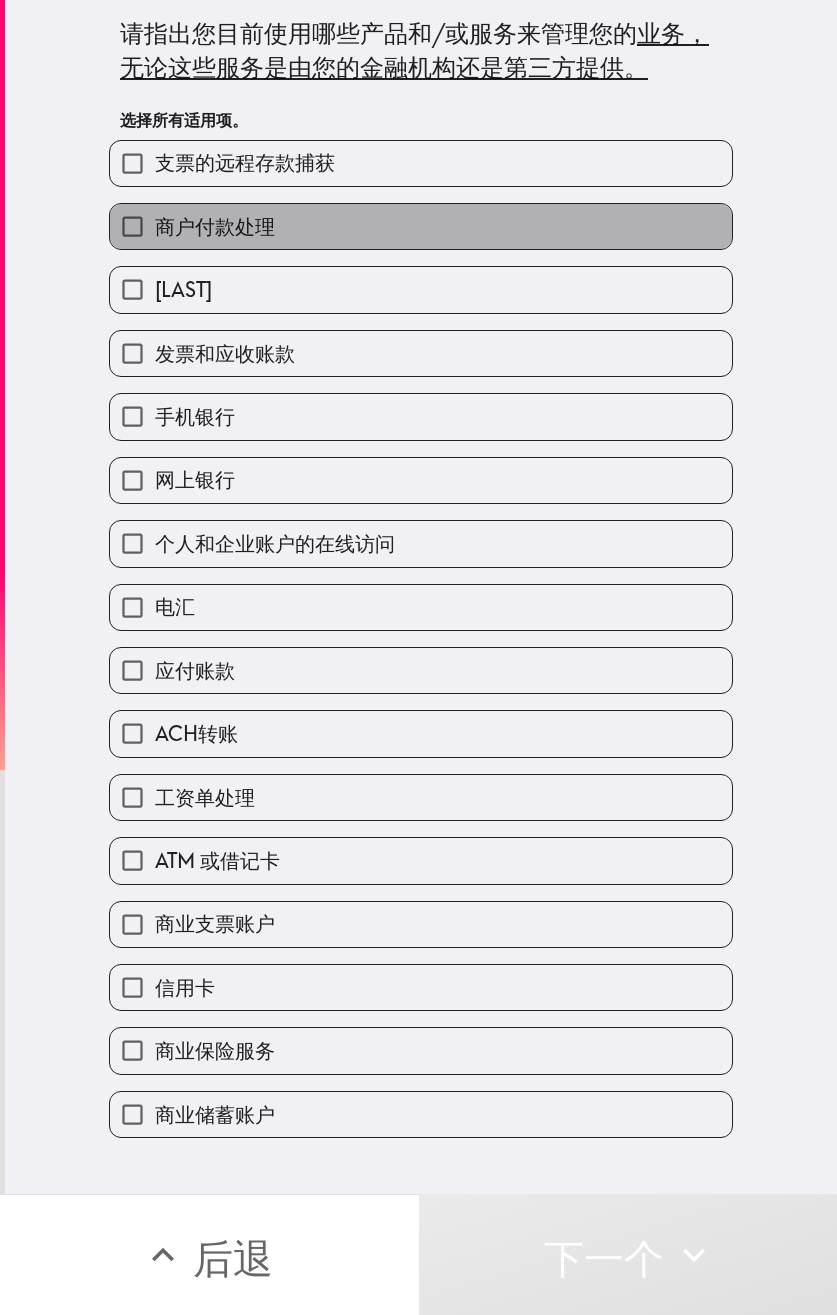 click on "商户付款处理" at bounding box center [421, 226] 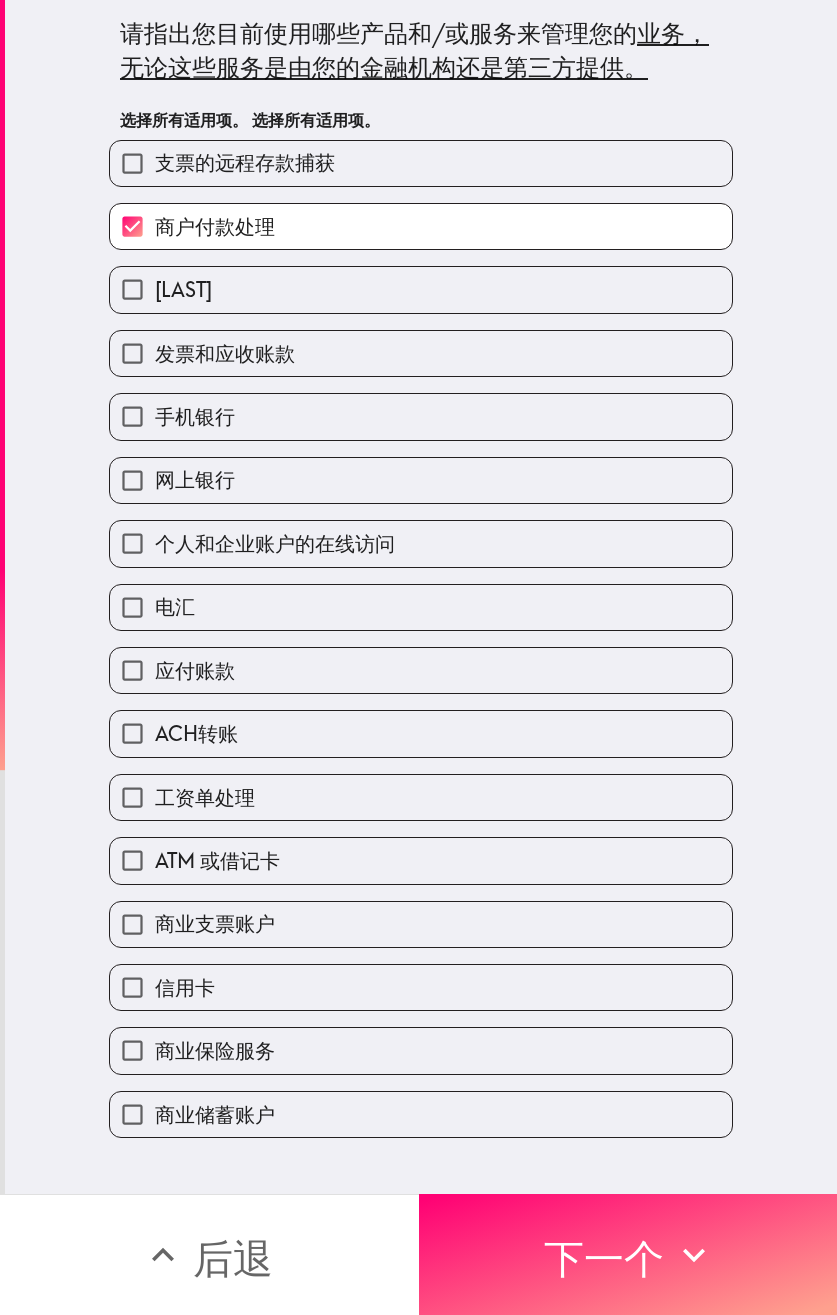 click on "信用卡" at bounding box center (421, 987) 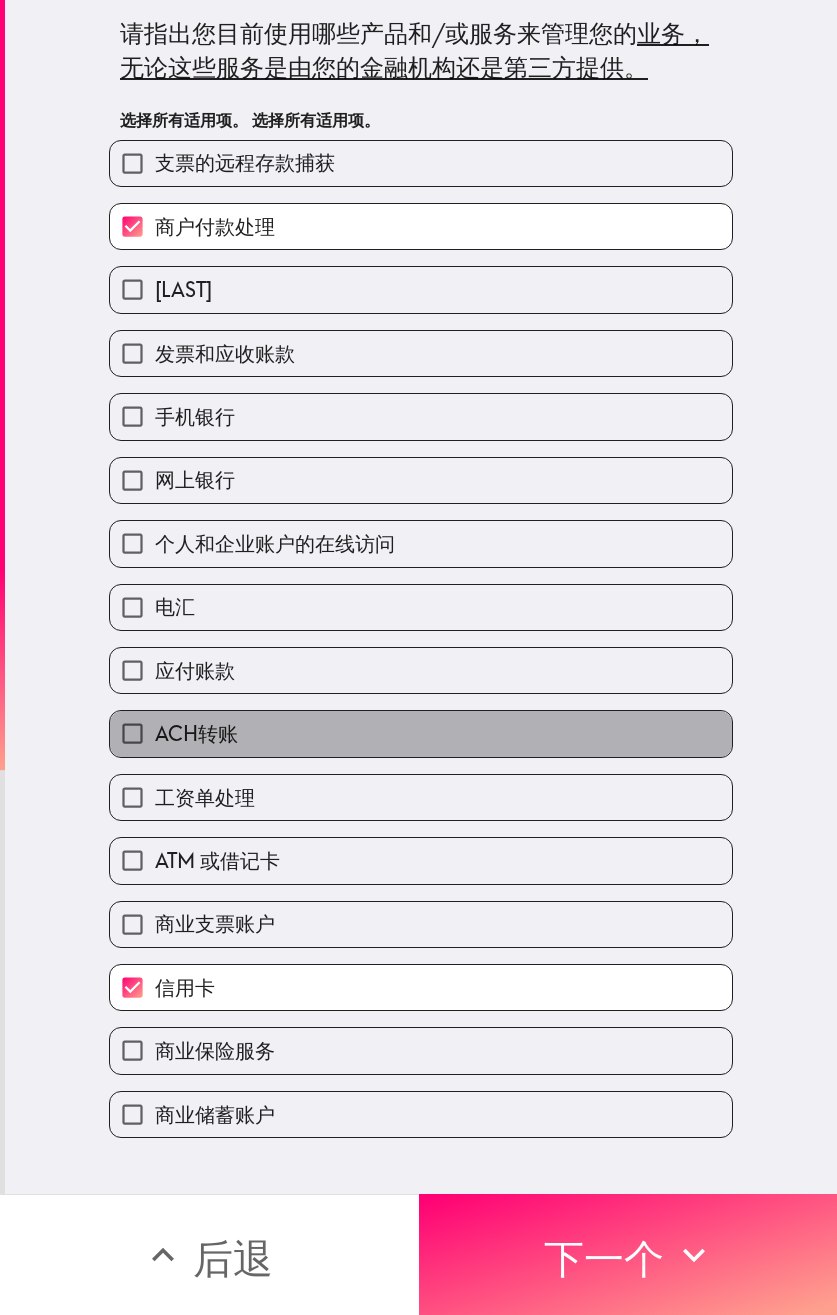 click on "ACH转账" at bounding box center (421, 733) 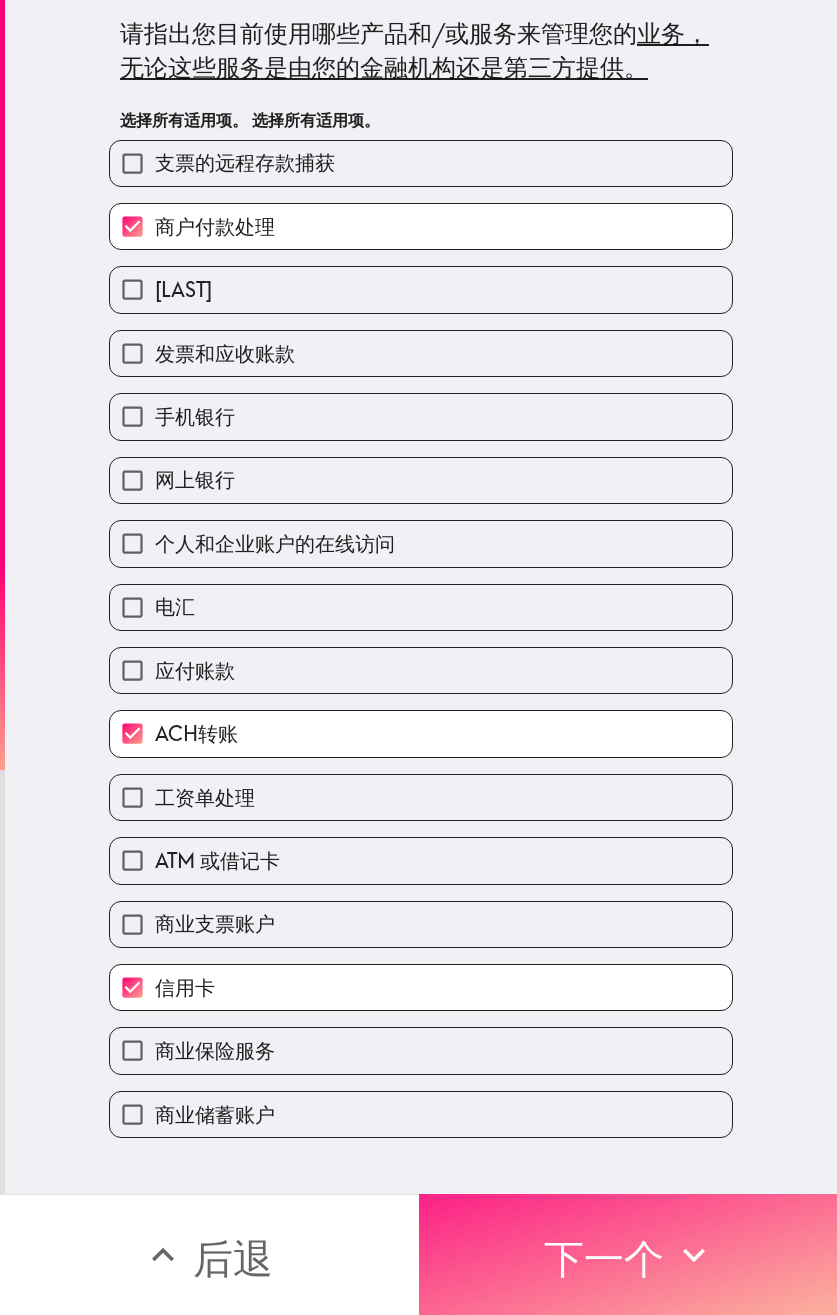 click 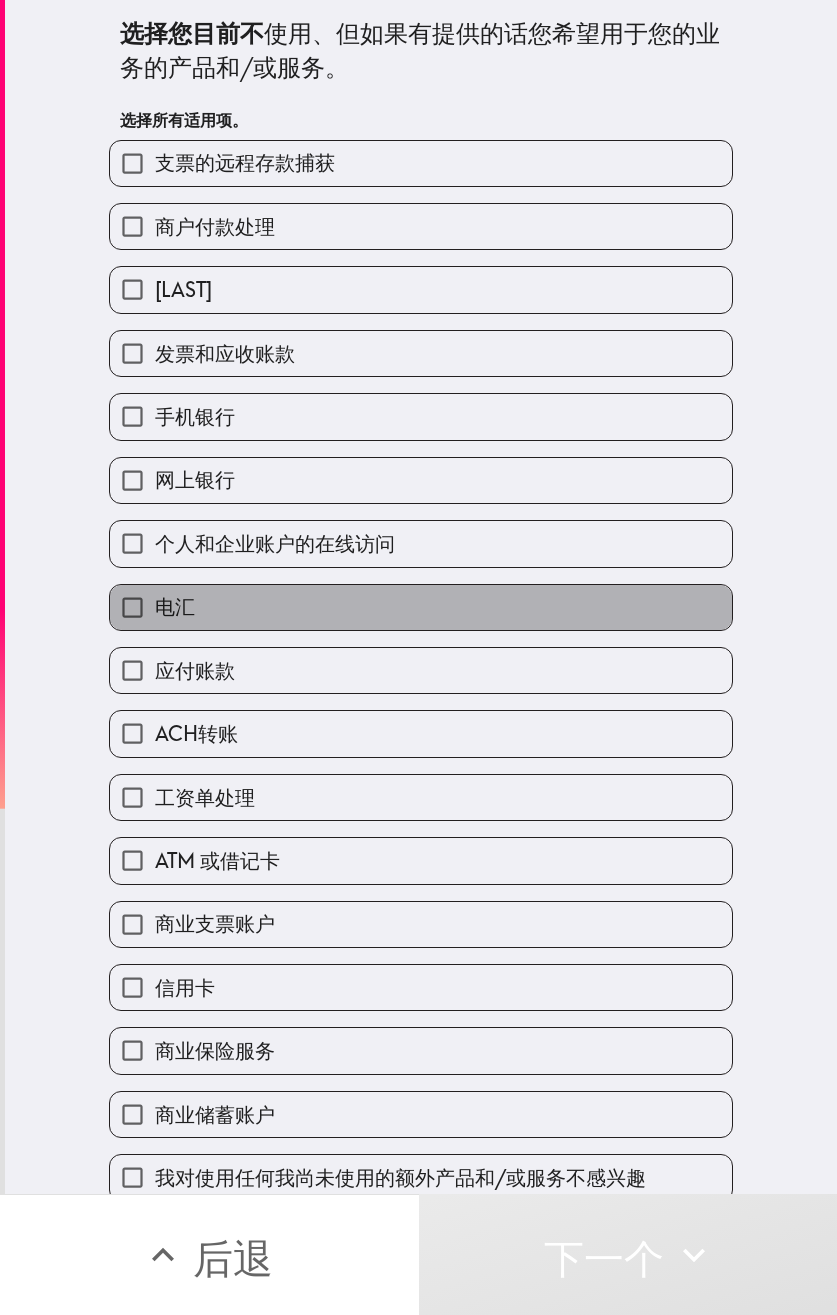 click on "电汇" at bounding box center (421, 607) 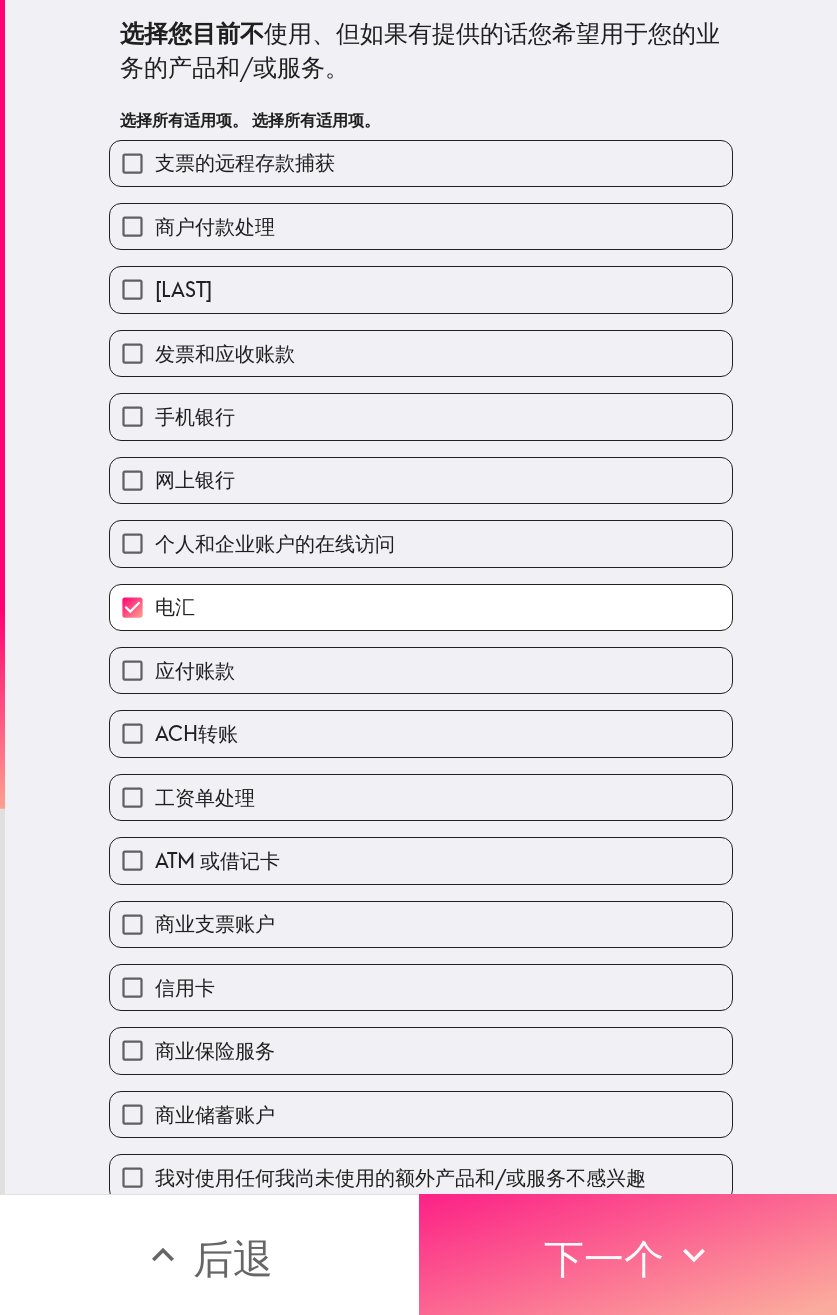 click on "下一个" at bounding box center [628, 1254] 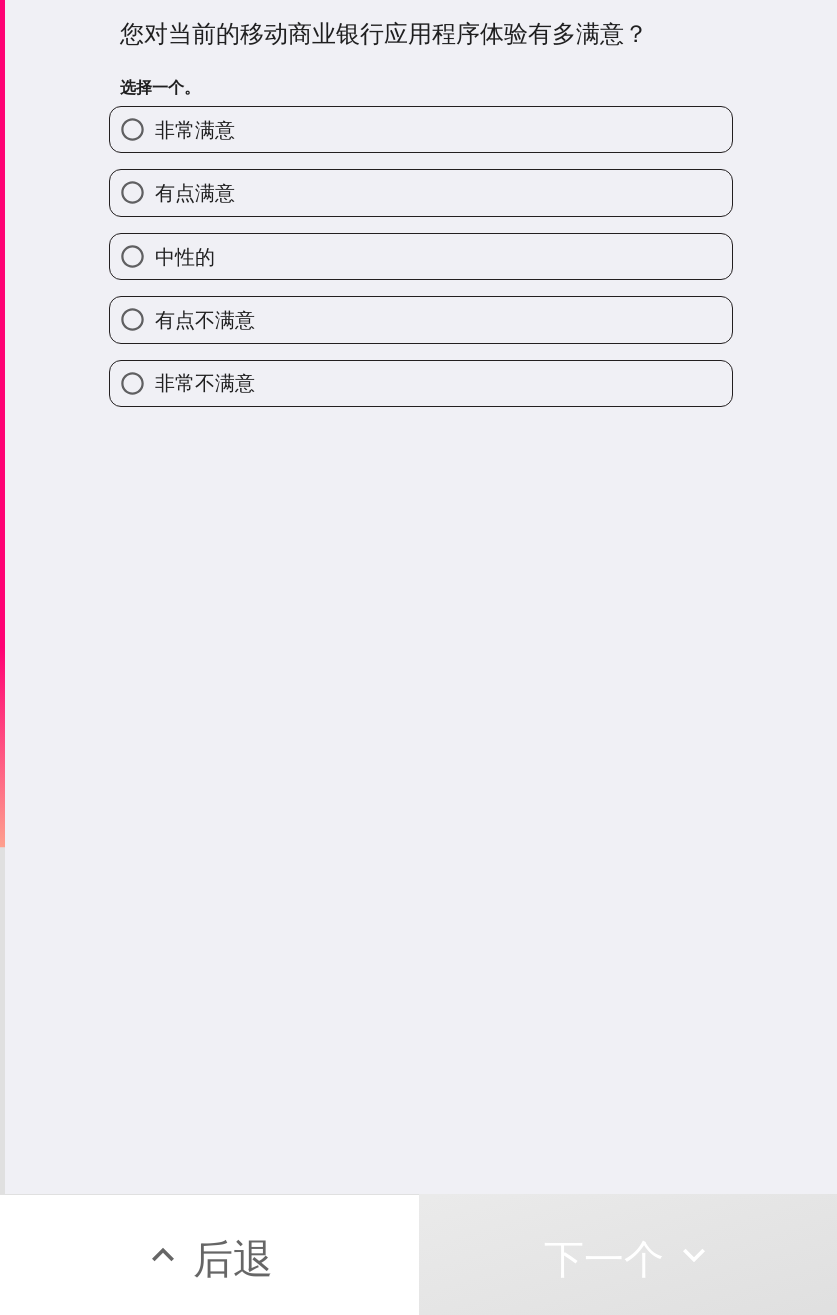 drag, startPoint x: 368, startPoint y: 146, endPoint x: 402, endPoint y: 146, distance: 34 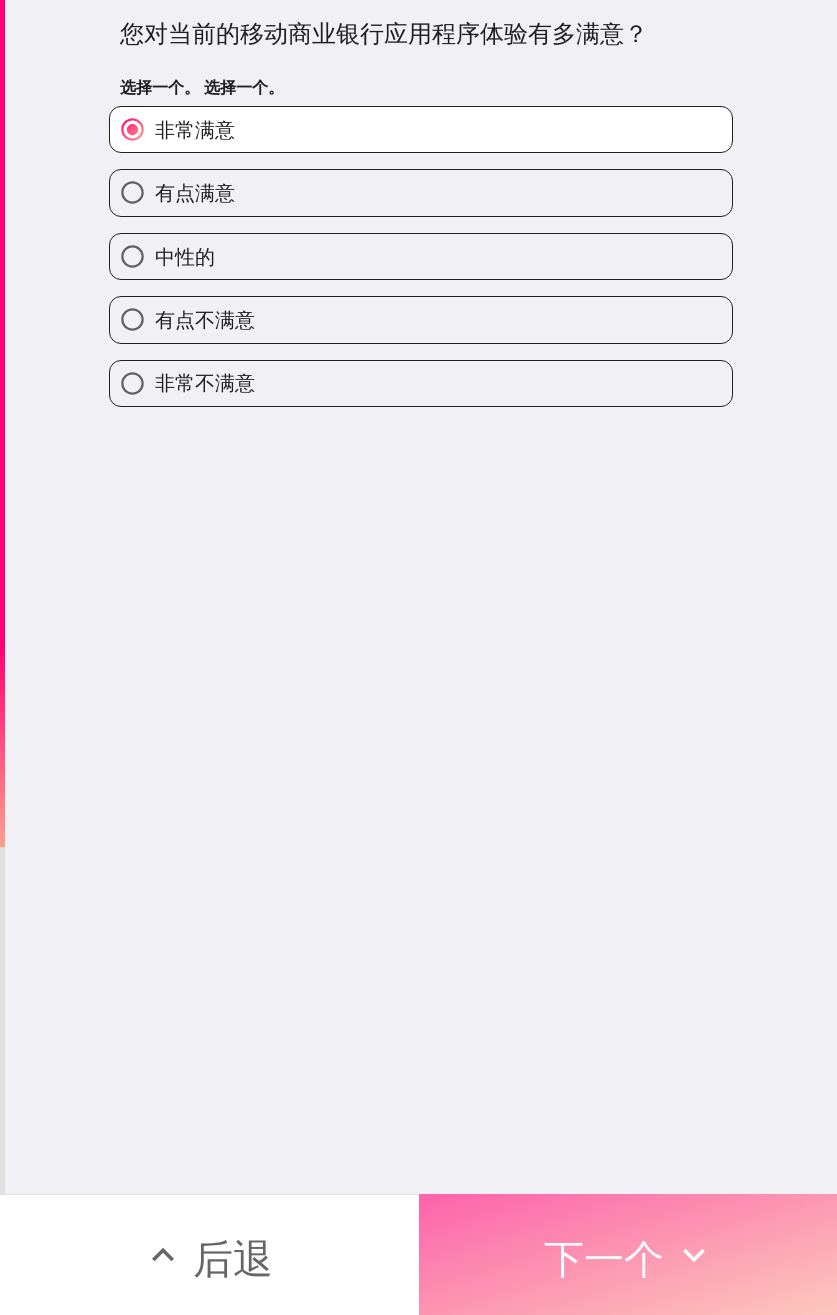 drag, startPoint x: 640, startPoint y: 1251, endPoint x: 813, endPoint y: 1232, distance: 174.04022 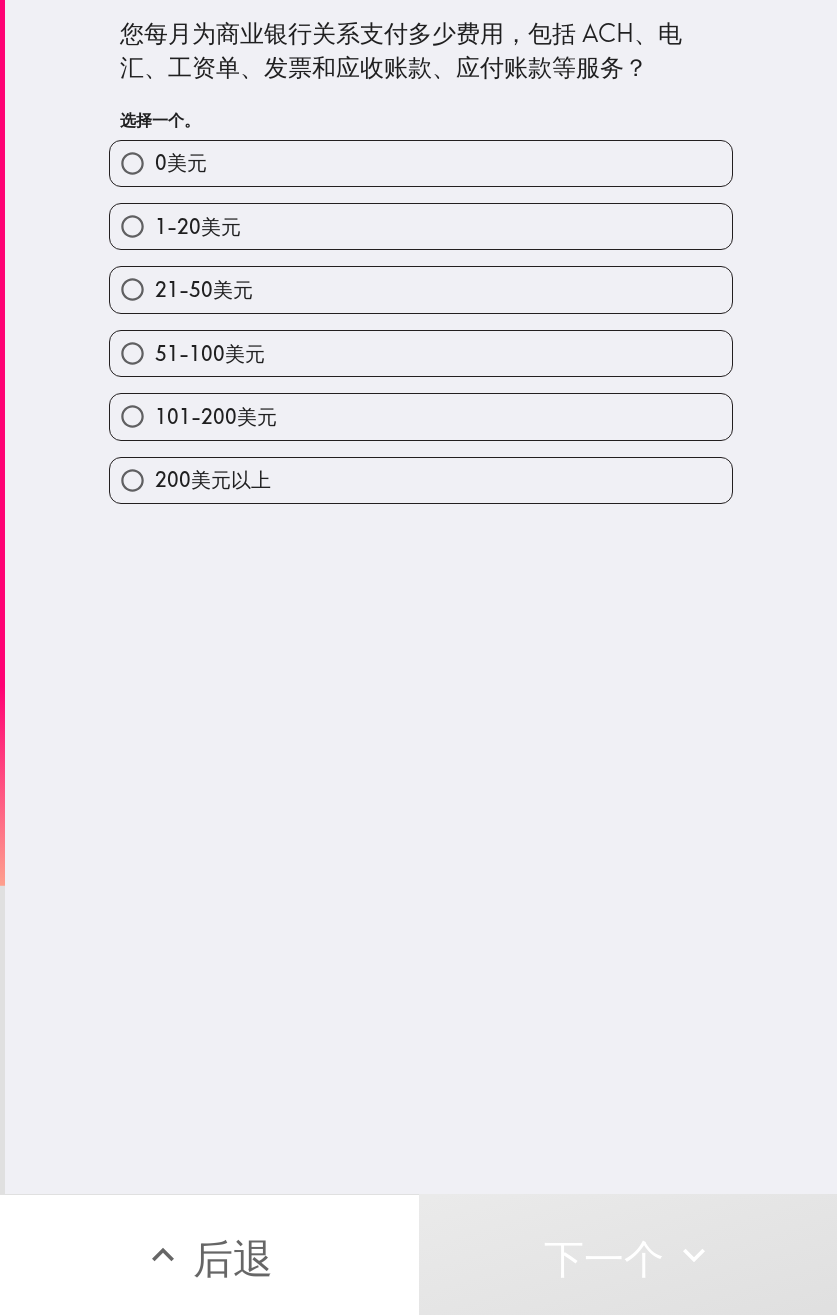 drag, startPoint x: 511, startPoint y: 402, endPoint x: 696, endPoint y: 414, distance: 185.38878 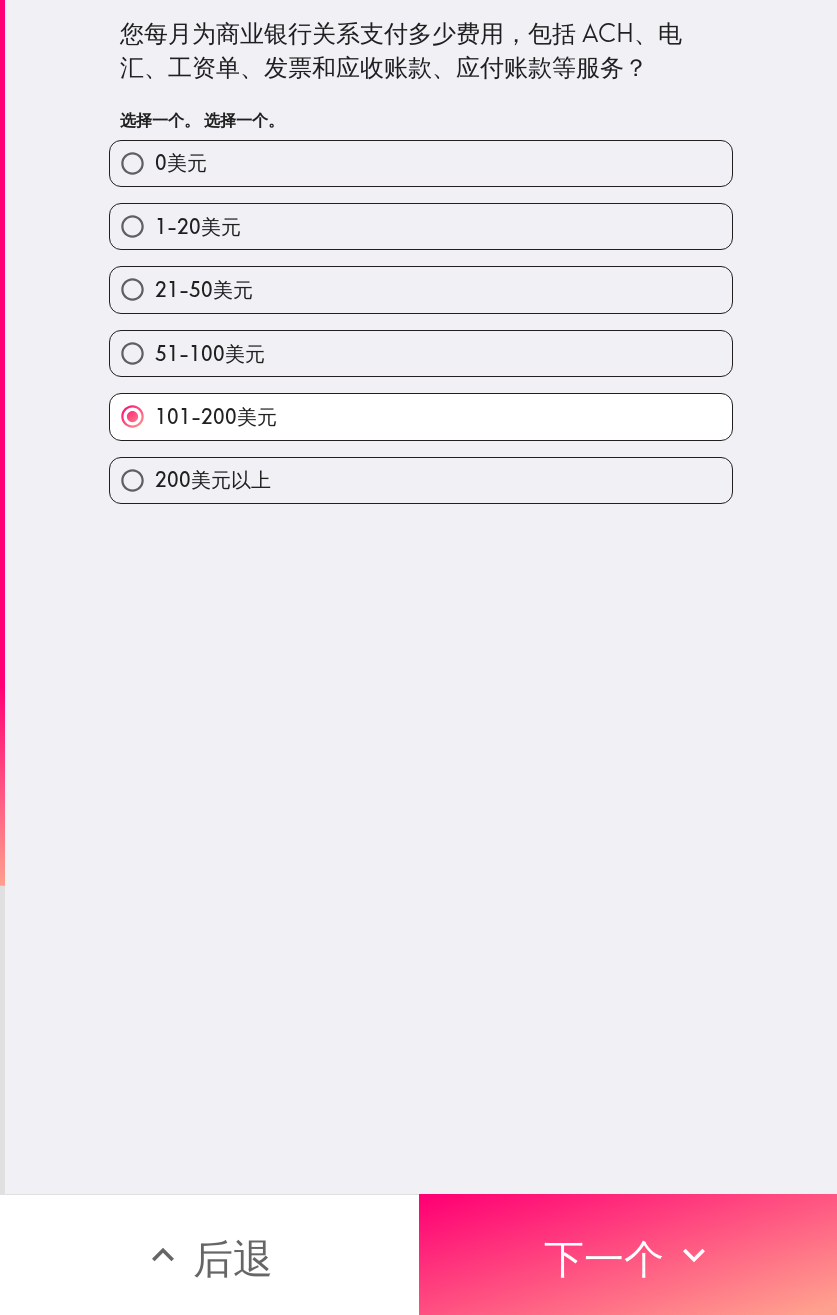 click on "200美元以上" at bounding box center (421, 480) 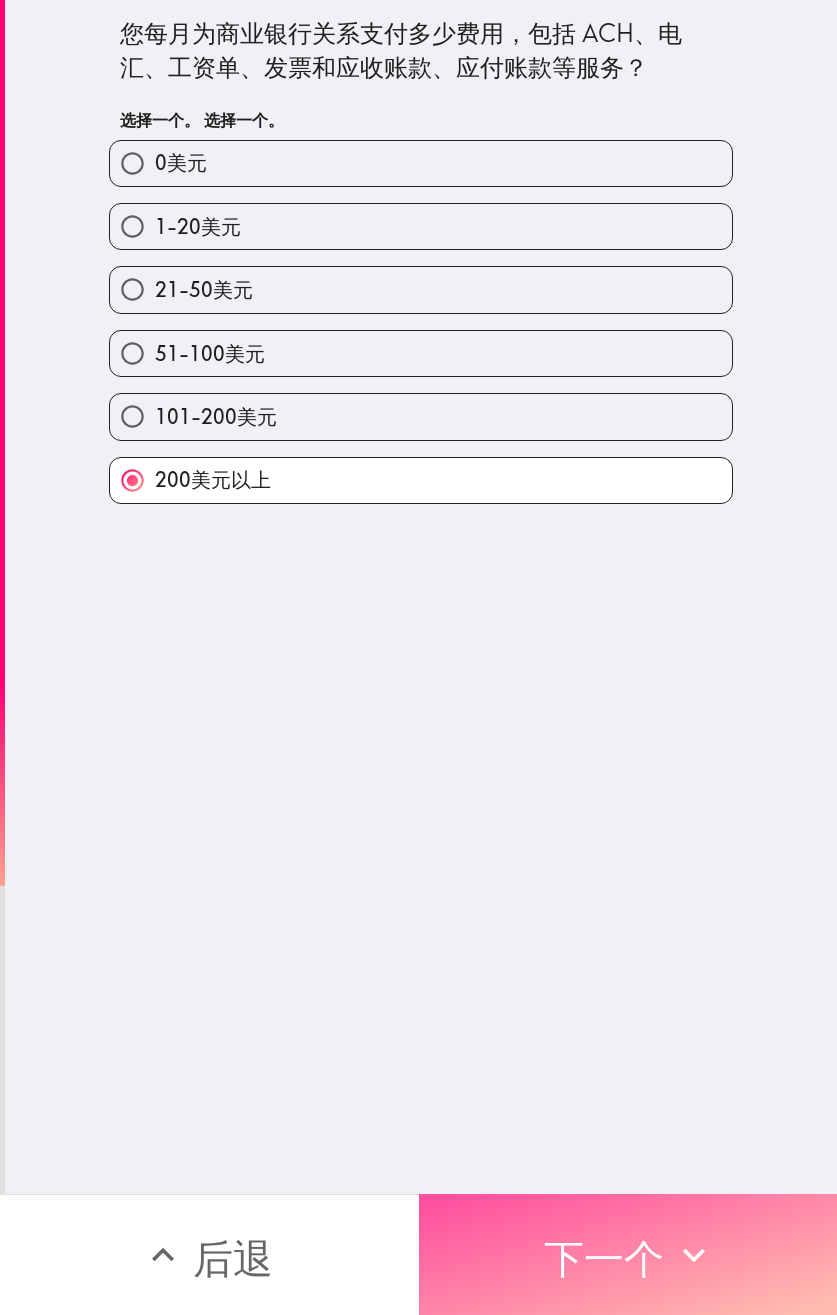 drag, startPoint x: 603, startPoint y: 1238, endPoint x: 834, endPoint y: 1233, distance: 231.05411 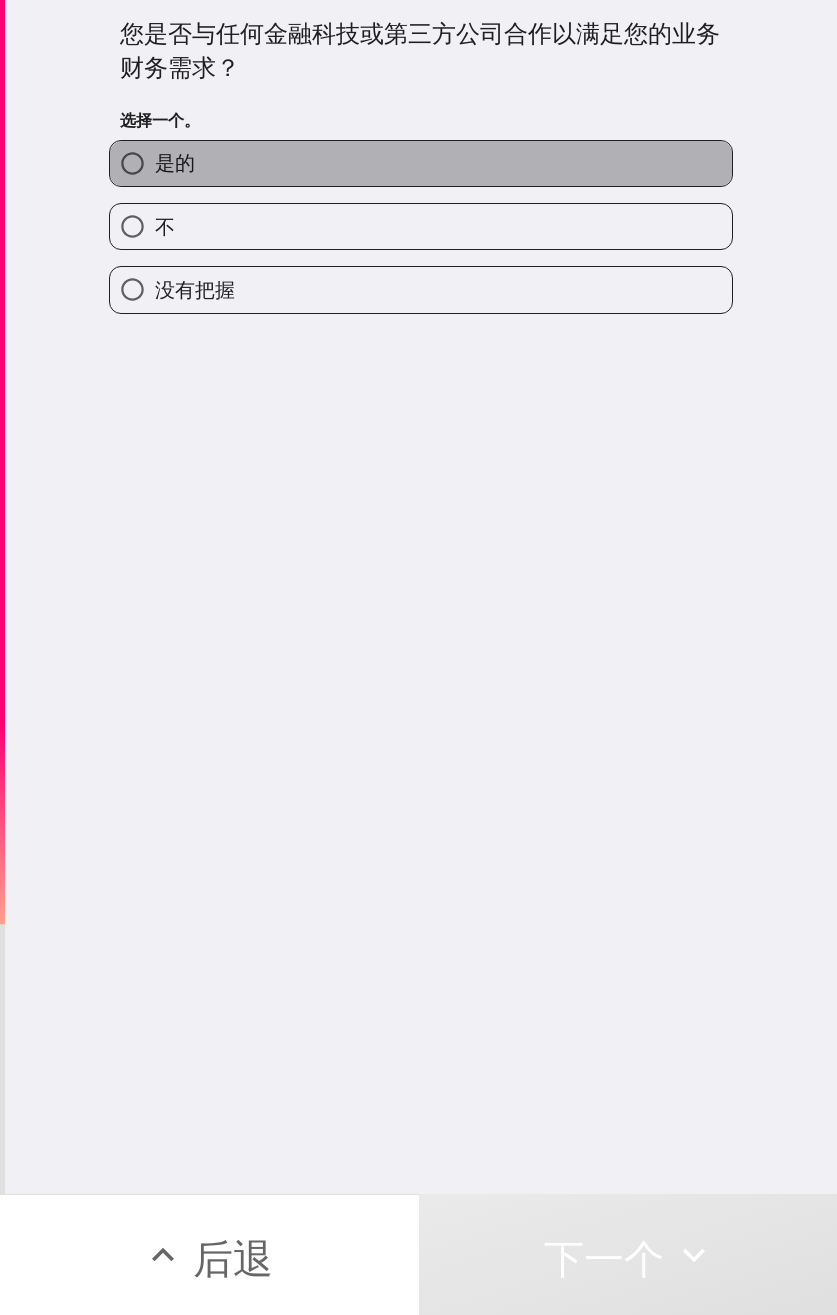 drag, startPoint x: 346, startPoint y: 162, endPoint x: 398, endPoint y: 169, distance: 52.46904 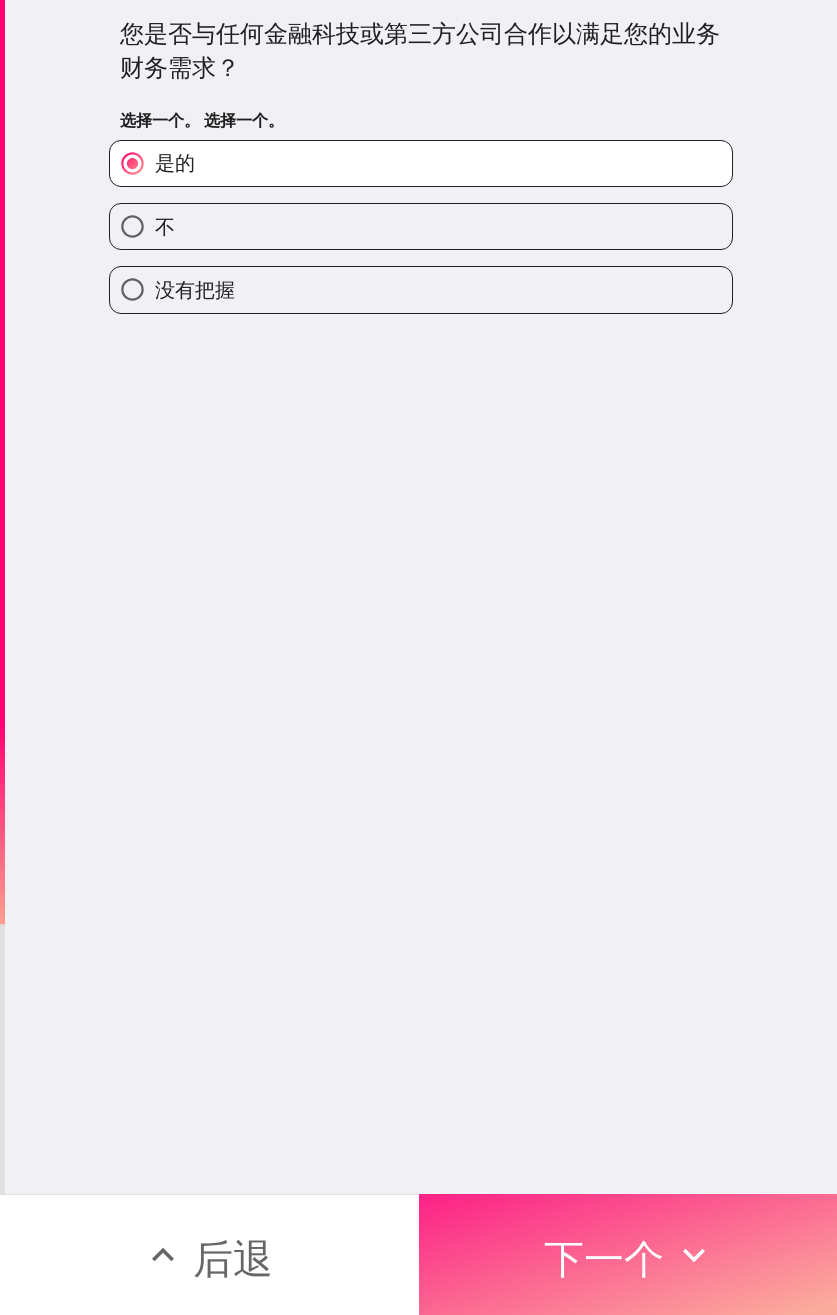 drag, startPoint x: 554, startPoint y: 1227, endPoint x: 578, endPoint y: 1226, distance: 24.020824 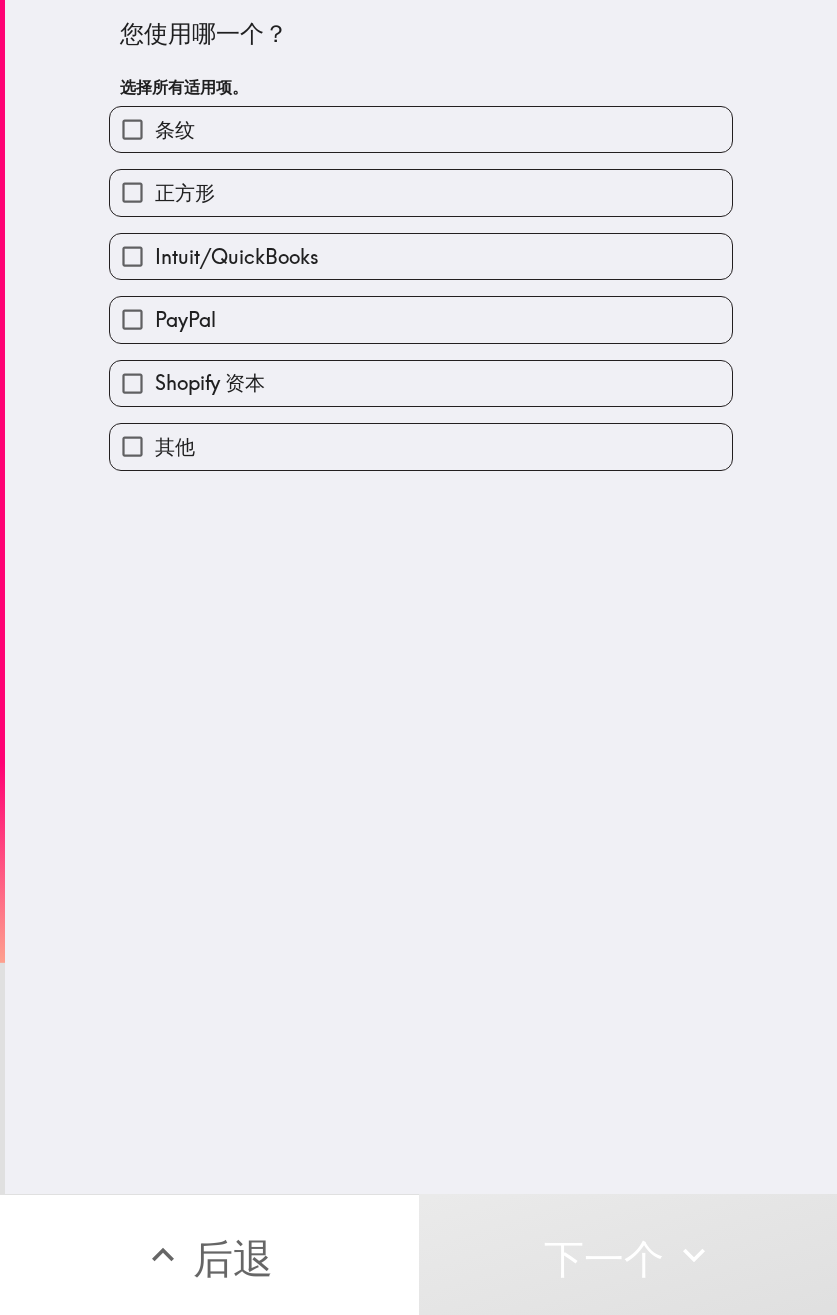 drag, startPoint x: 396, startPoint y: 139, endPoint x: 433, endPoint y: 144, distance: 37.336308 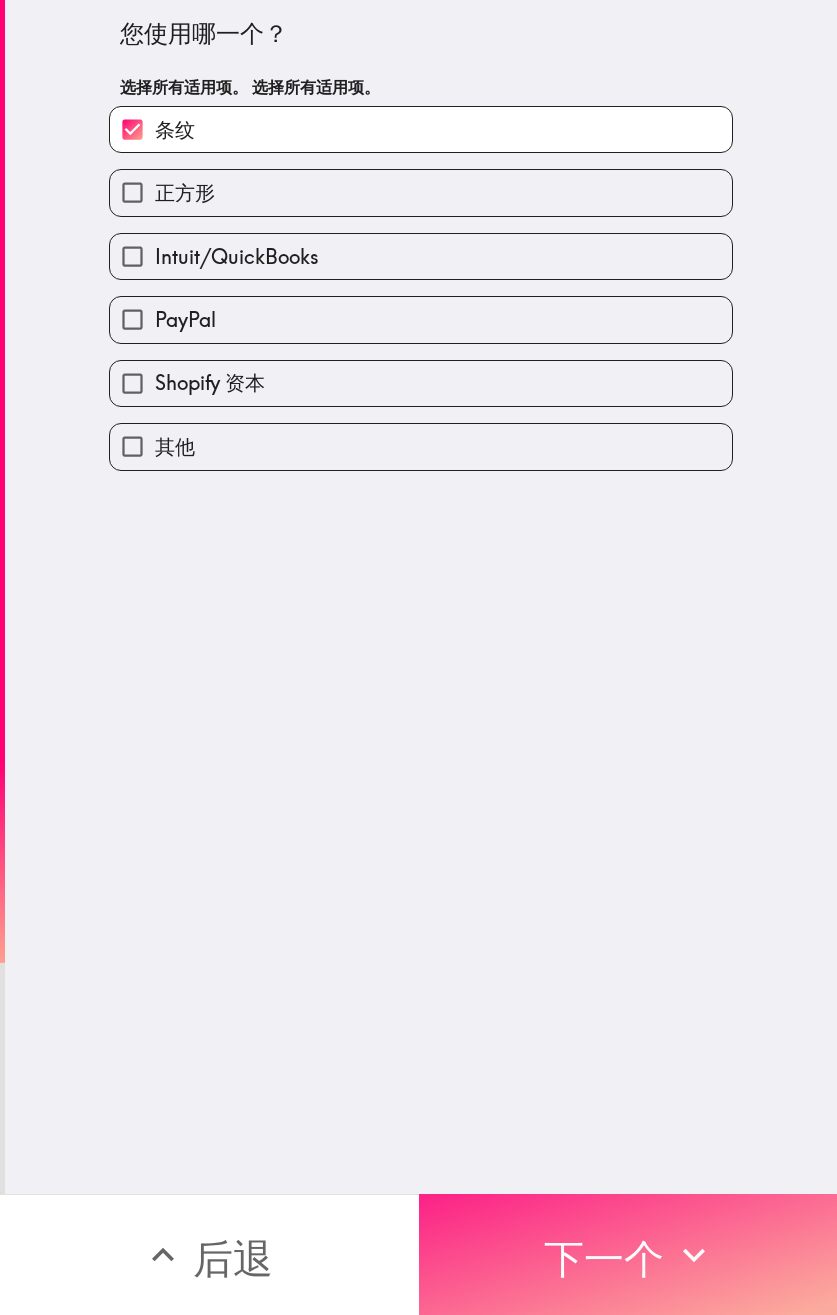 click on "下一个" at bounding box center (604, 1258) 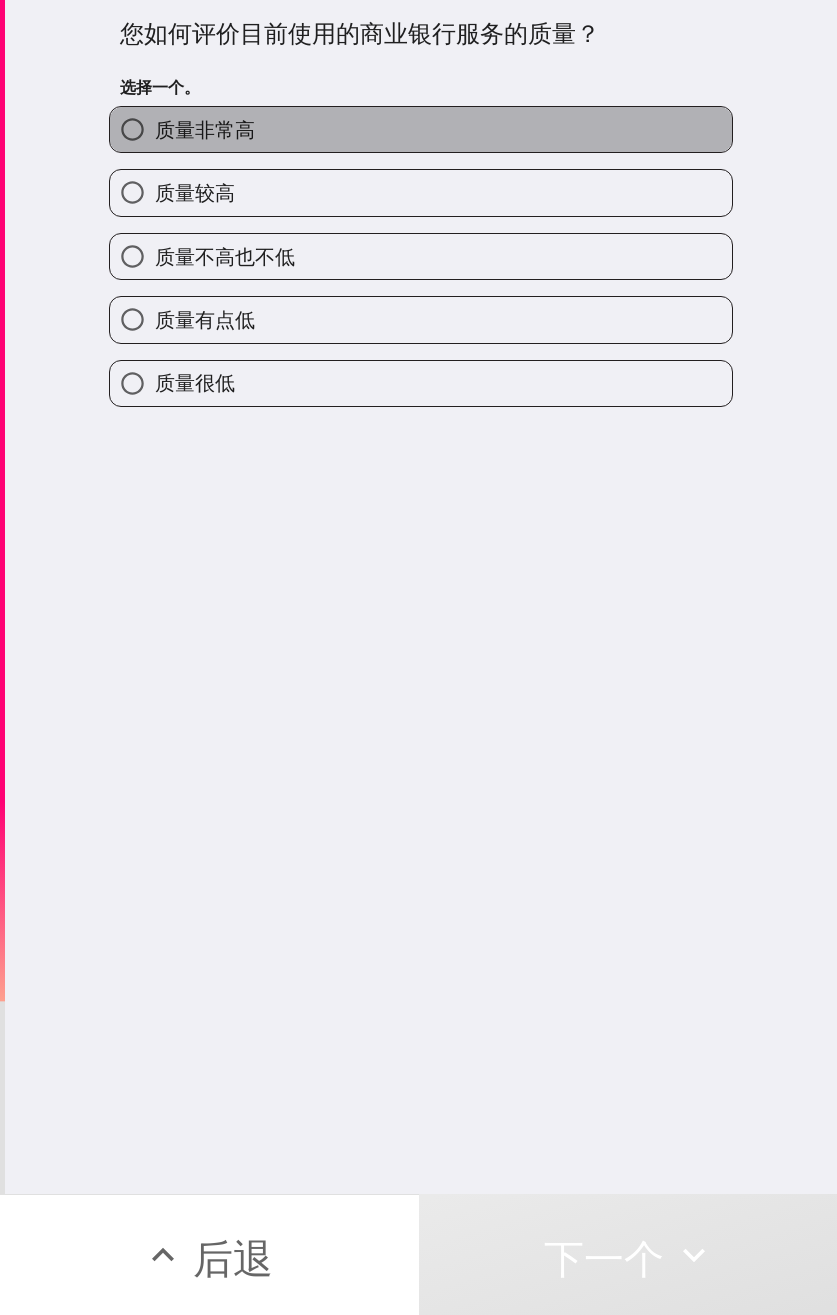 click on "质量非常高" at bounding box center [421, 129] 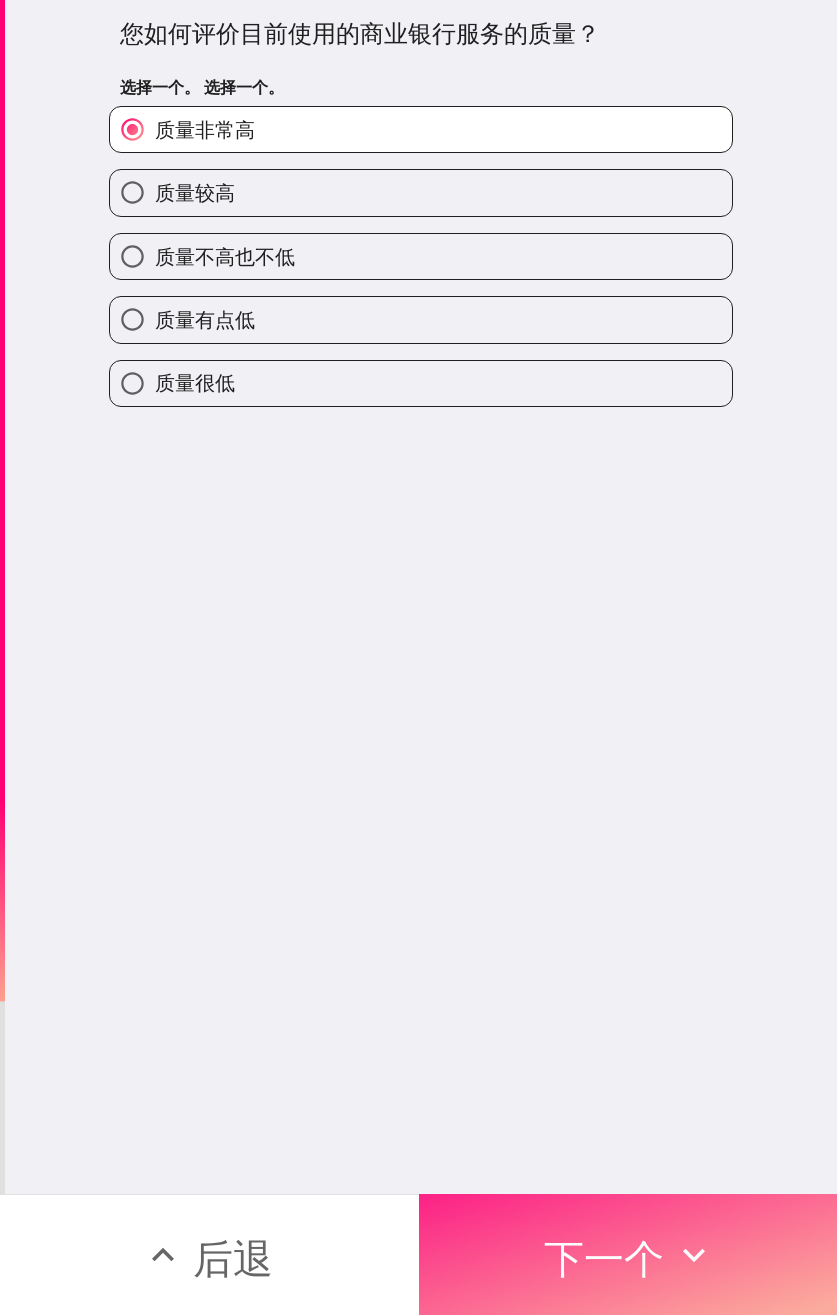click on "下一个" at bounding box center [604, 1258] 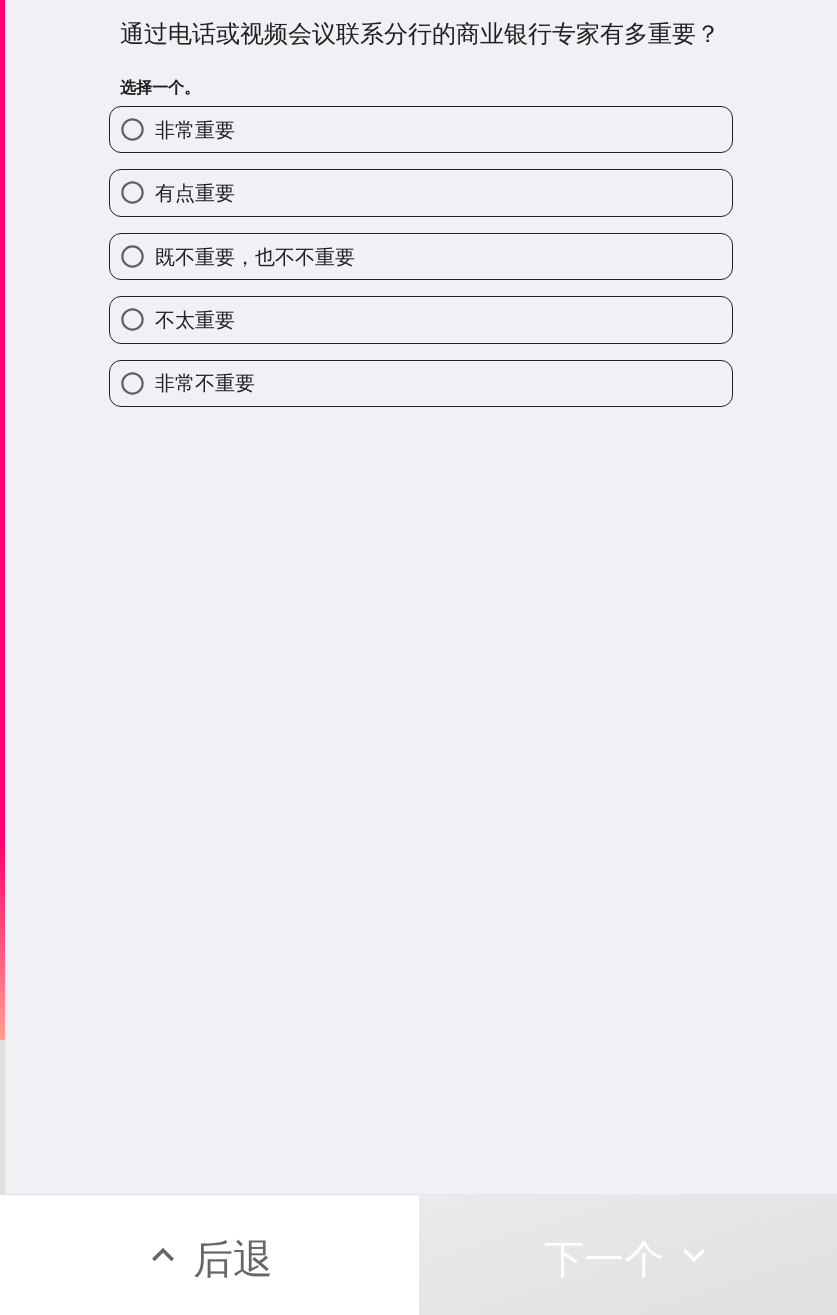 click on "非常重要" at bounding box center (421, 129) 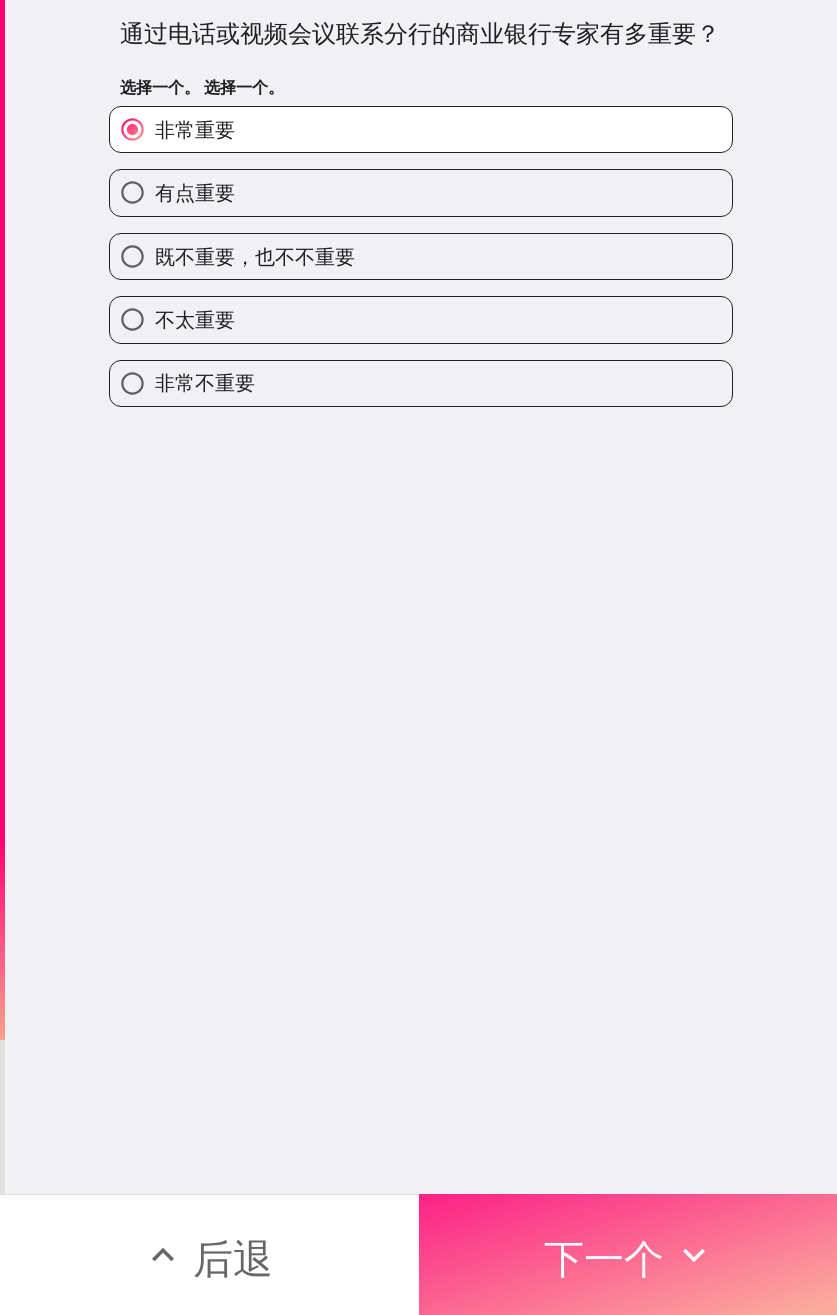 click 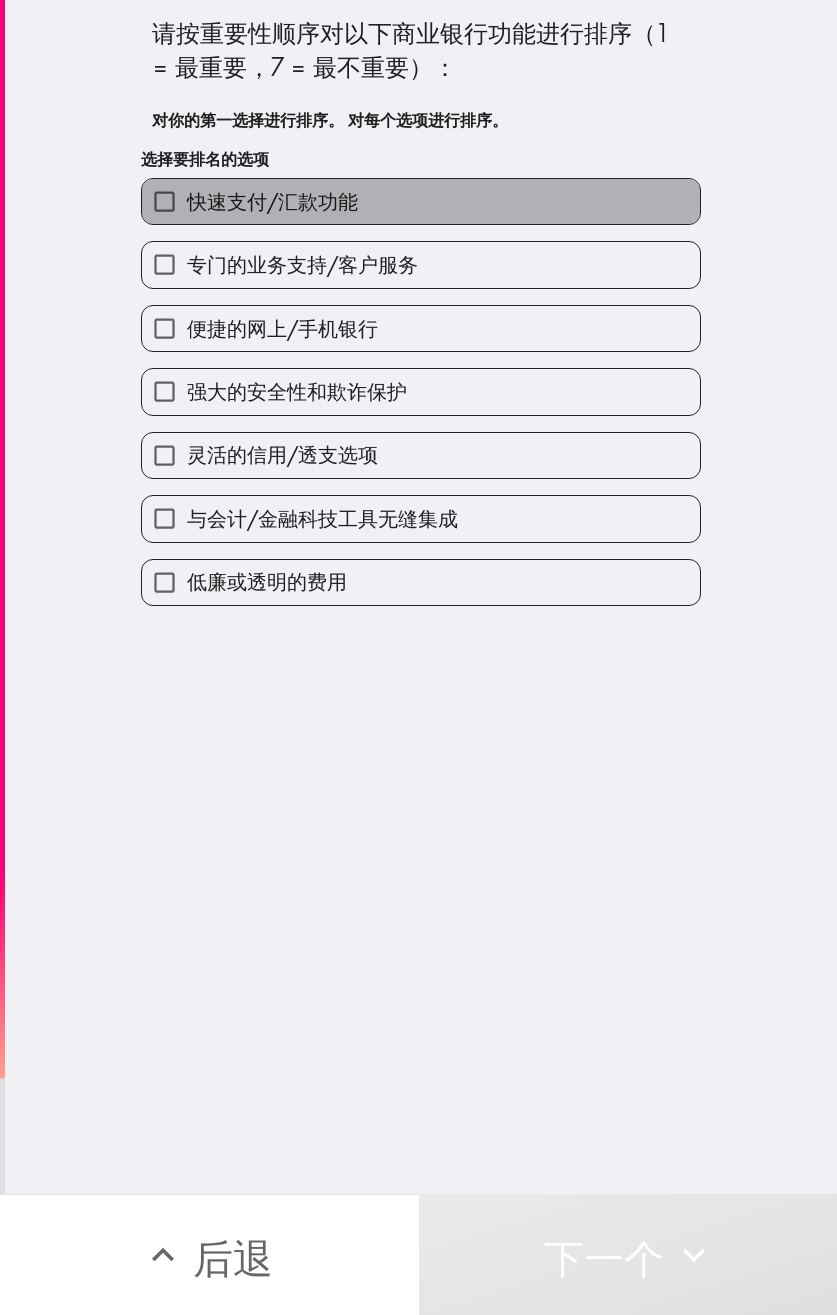 click on "快速支付/汇款功能" at bounding box center (421, 201) 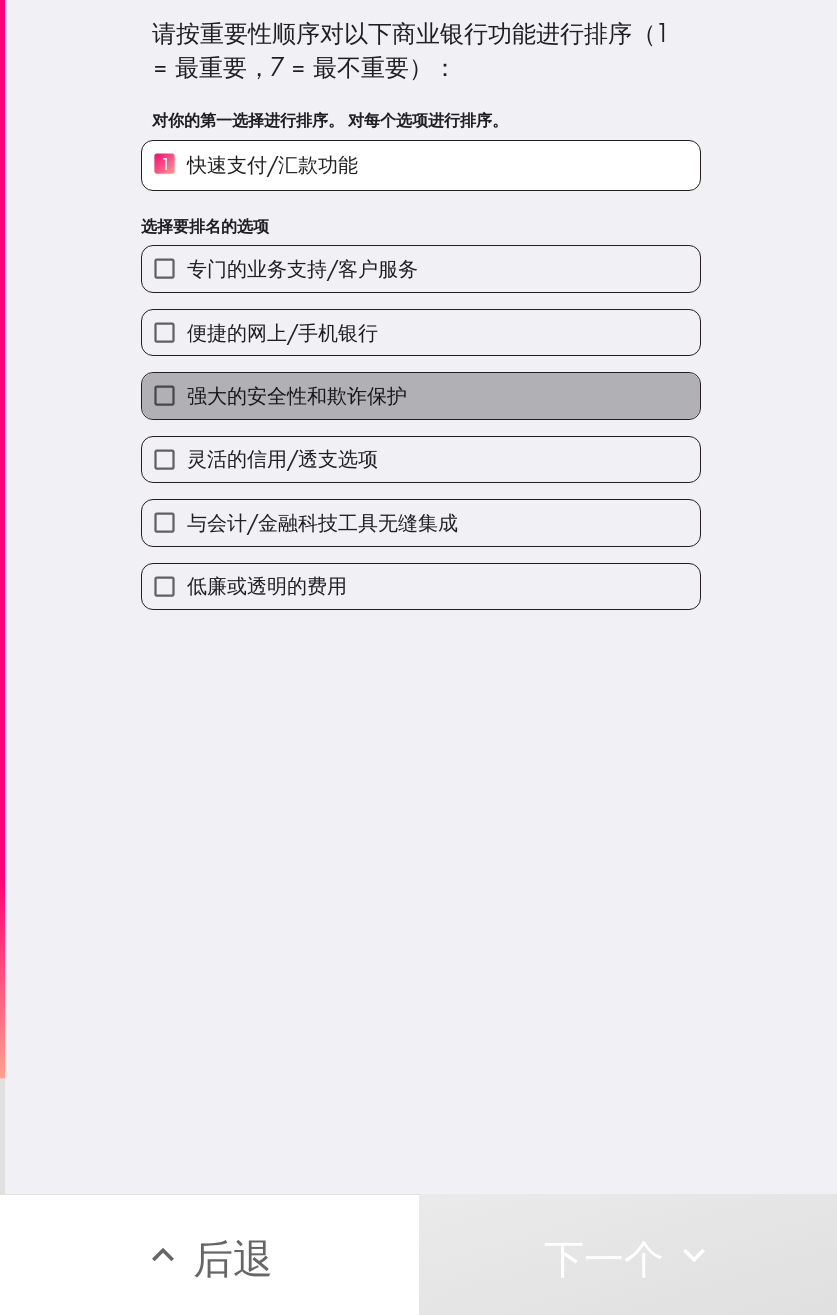 click on "强大的安全性和欺诈保护" at bounding box center (421, 395) 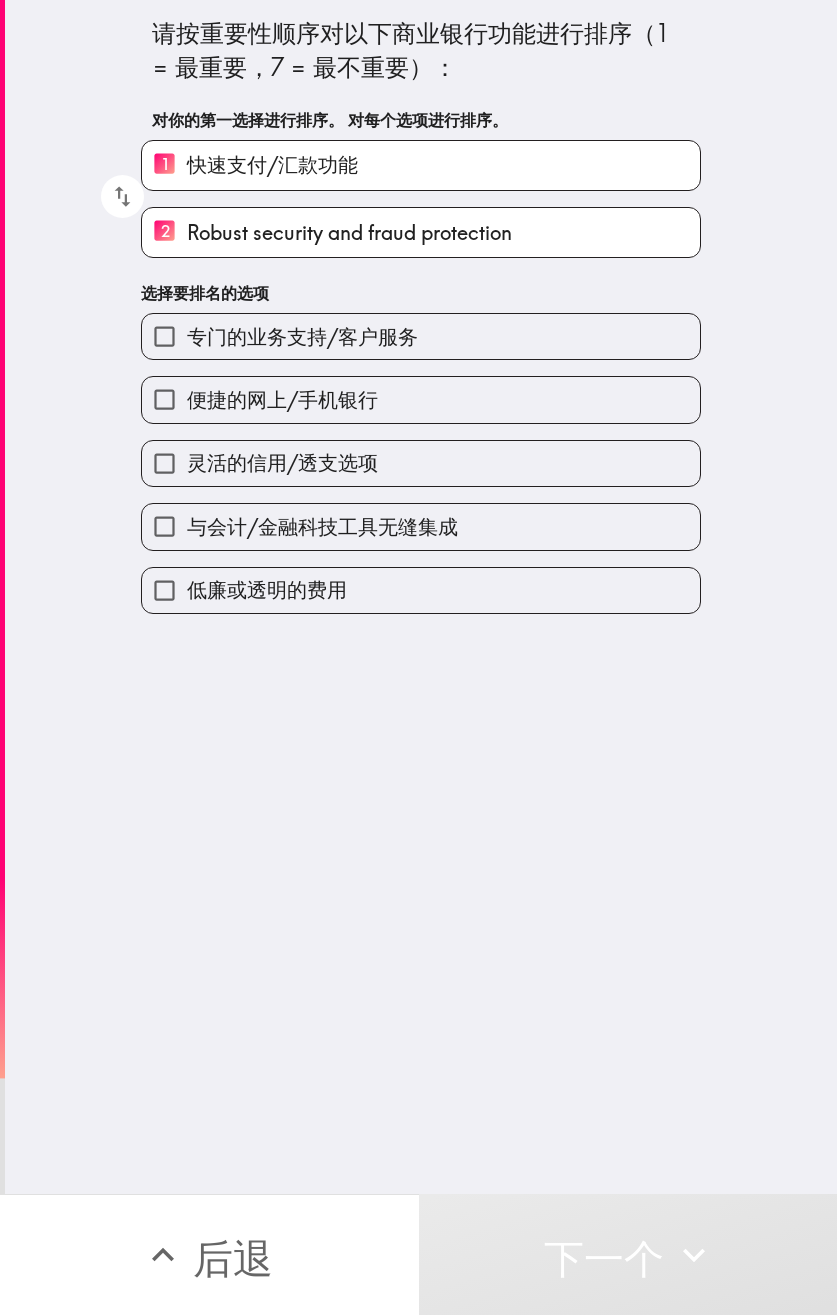 drag, startPoint x: 385, startPoint y: 500, endPoint x: 399, endPoint y: 554, distance: 55.7853 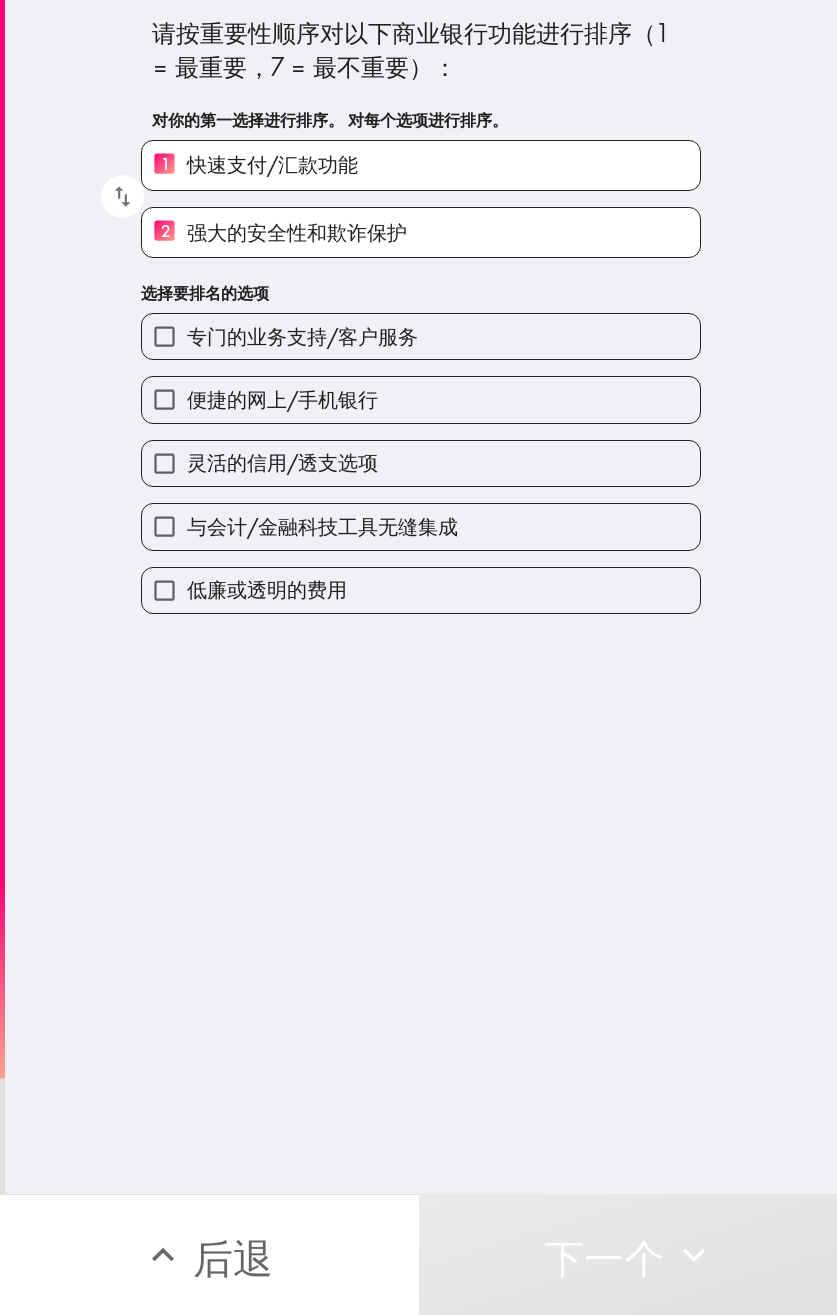 click on "与会计/金融科技工具无缝集成" at bounding box center (421, 526) 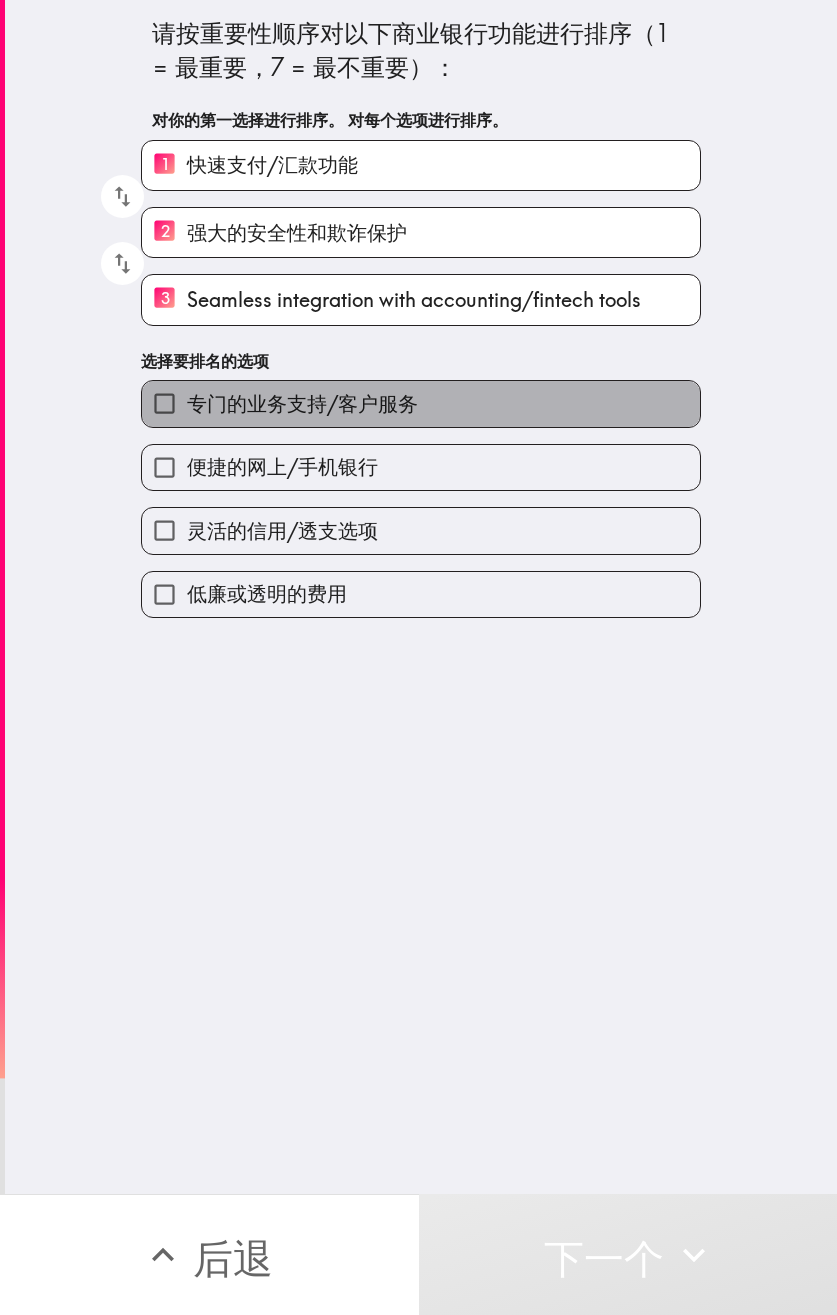 click on "专门的业务支持/客户服务" at bounding box center [421, 403] 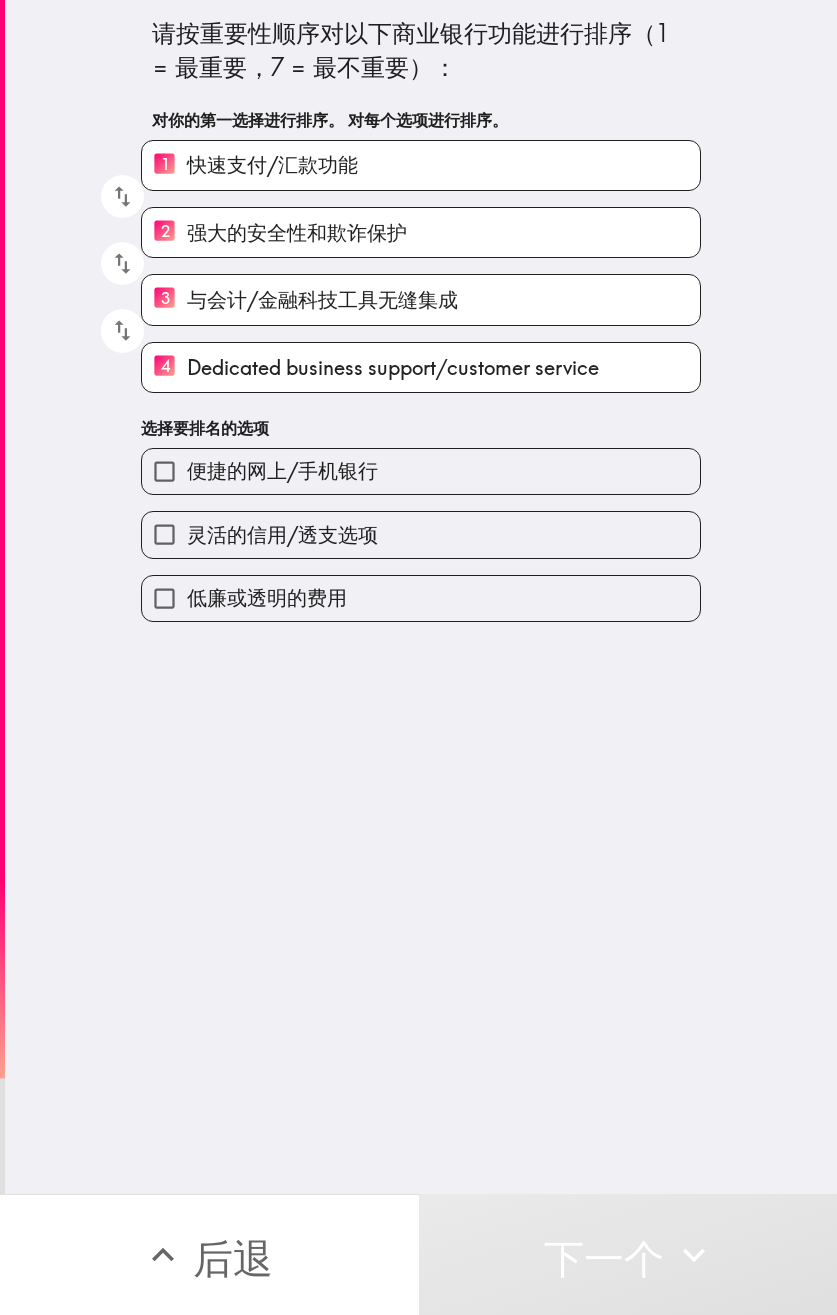 click on "便捷的网上/手机银行" at bounding box center (421, 471) 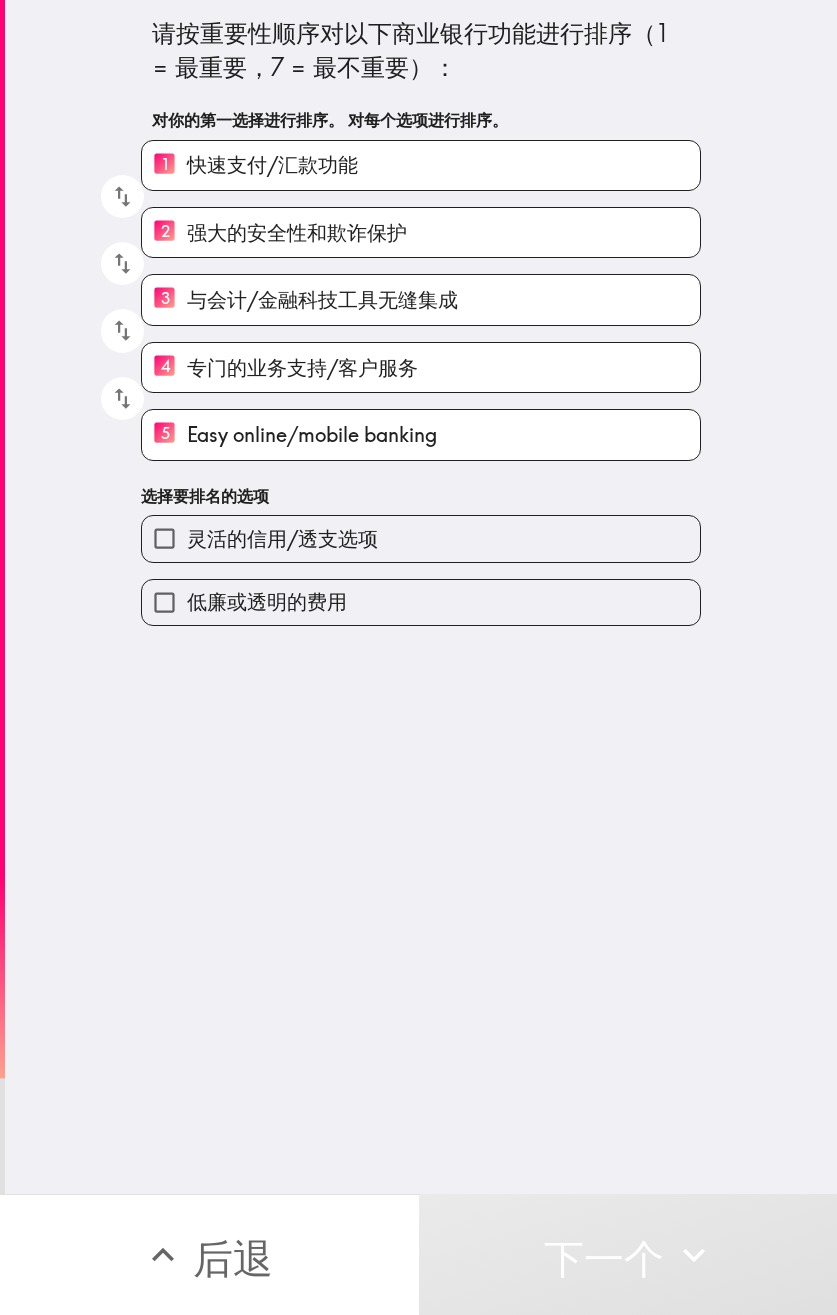 click on "灵活的信用/透支选项" at bounding box center (421, 538) 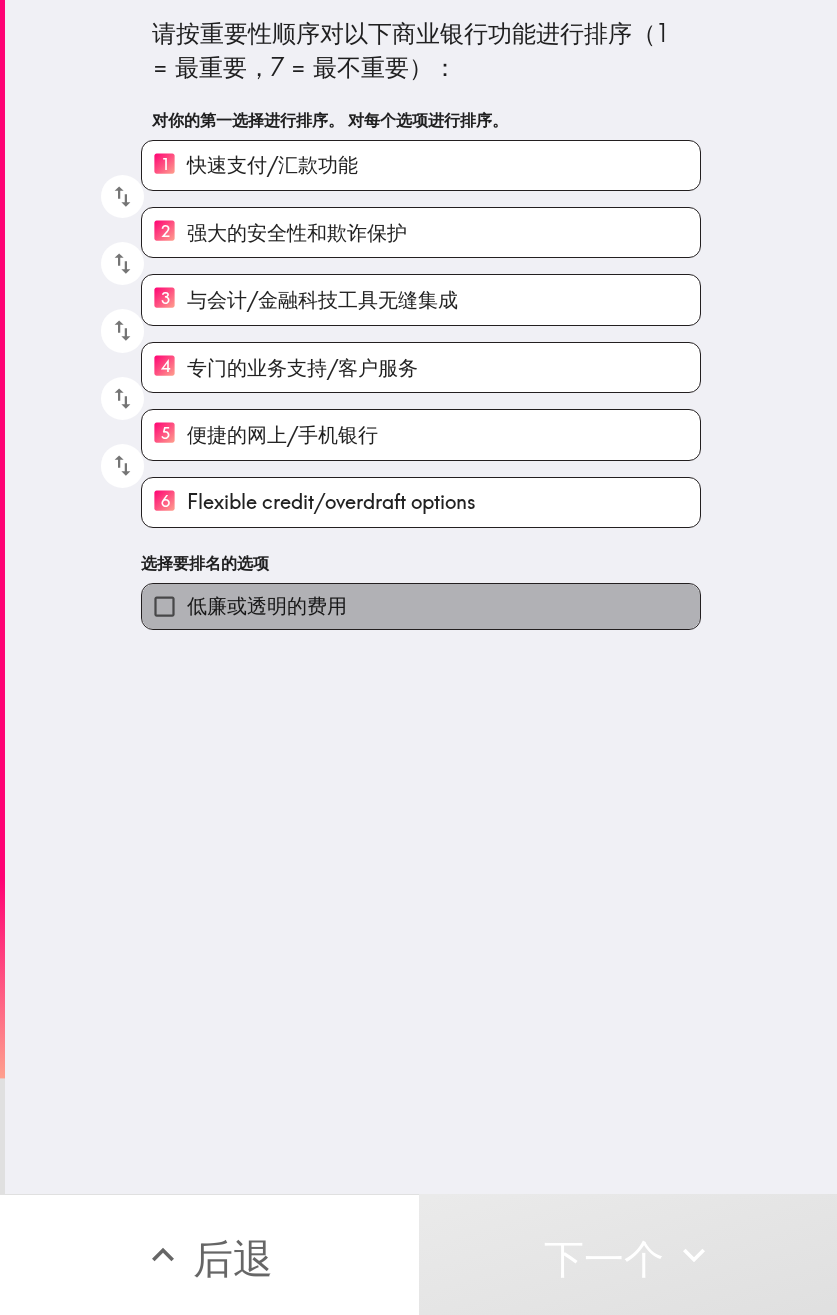 click on "低廉或透明的费用" at bounding box center [421, 606] 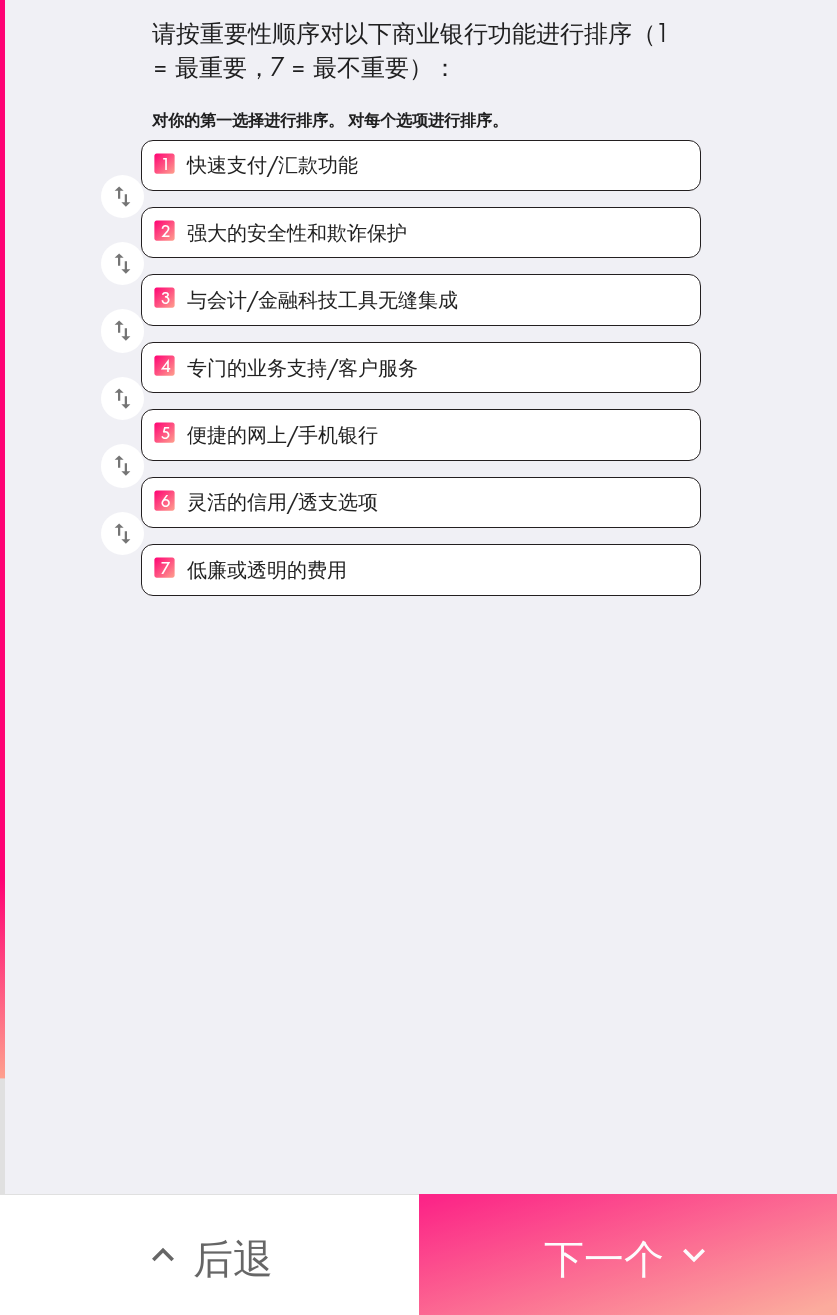 click on "下一个" at bounding box center (604, 1258) 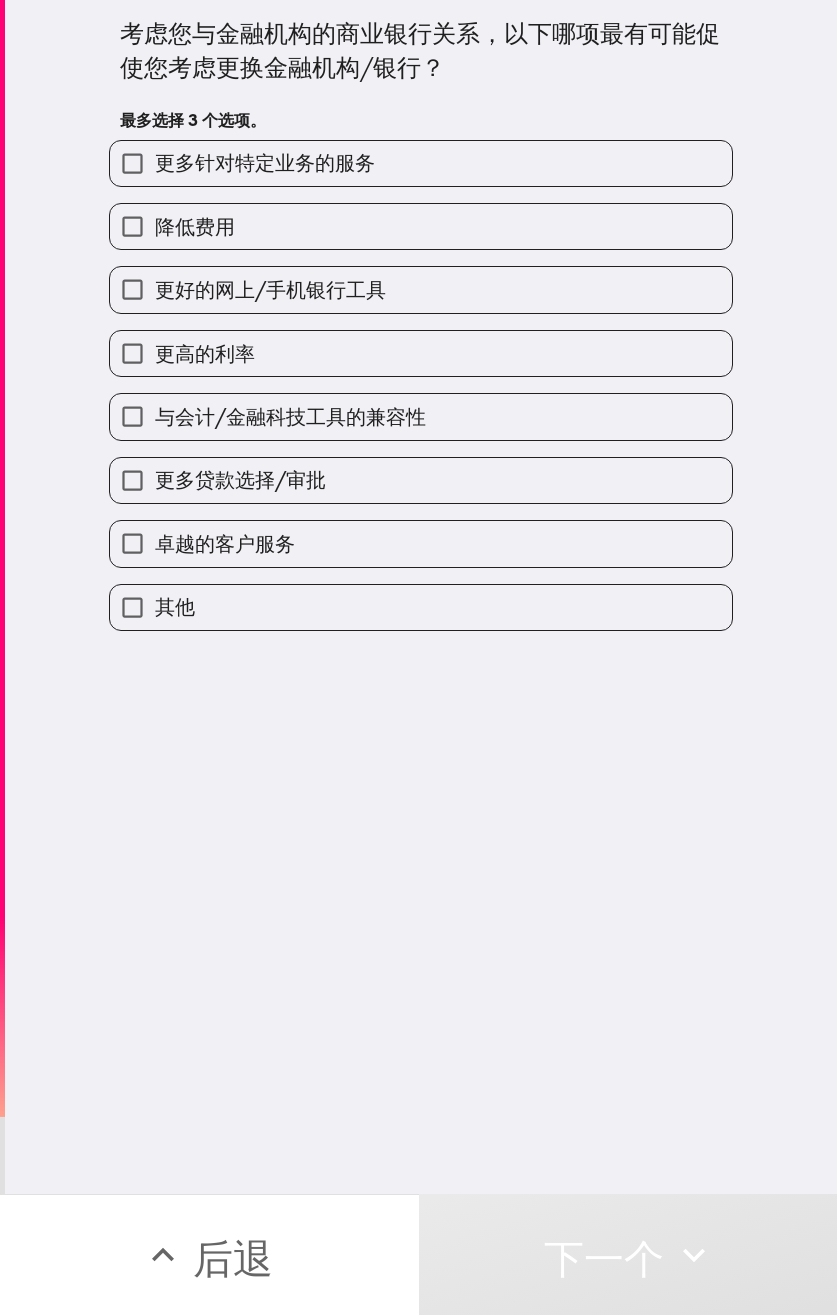click on "更多针对特定业务的服务" at bounding box center [421, 163] 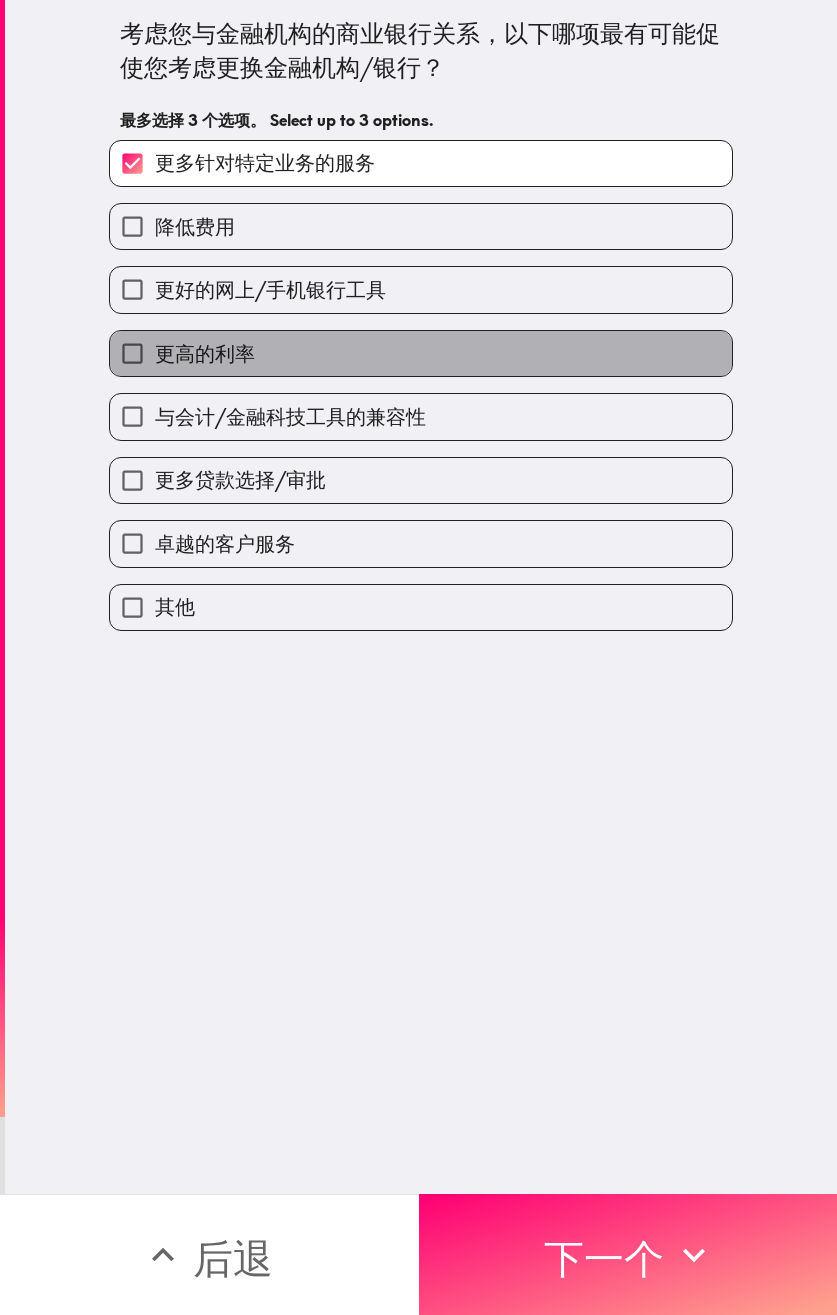 click on "更高的利率" at bounding box center (421, 353) 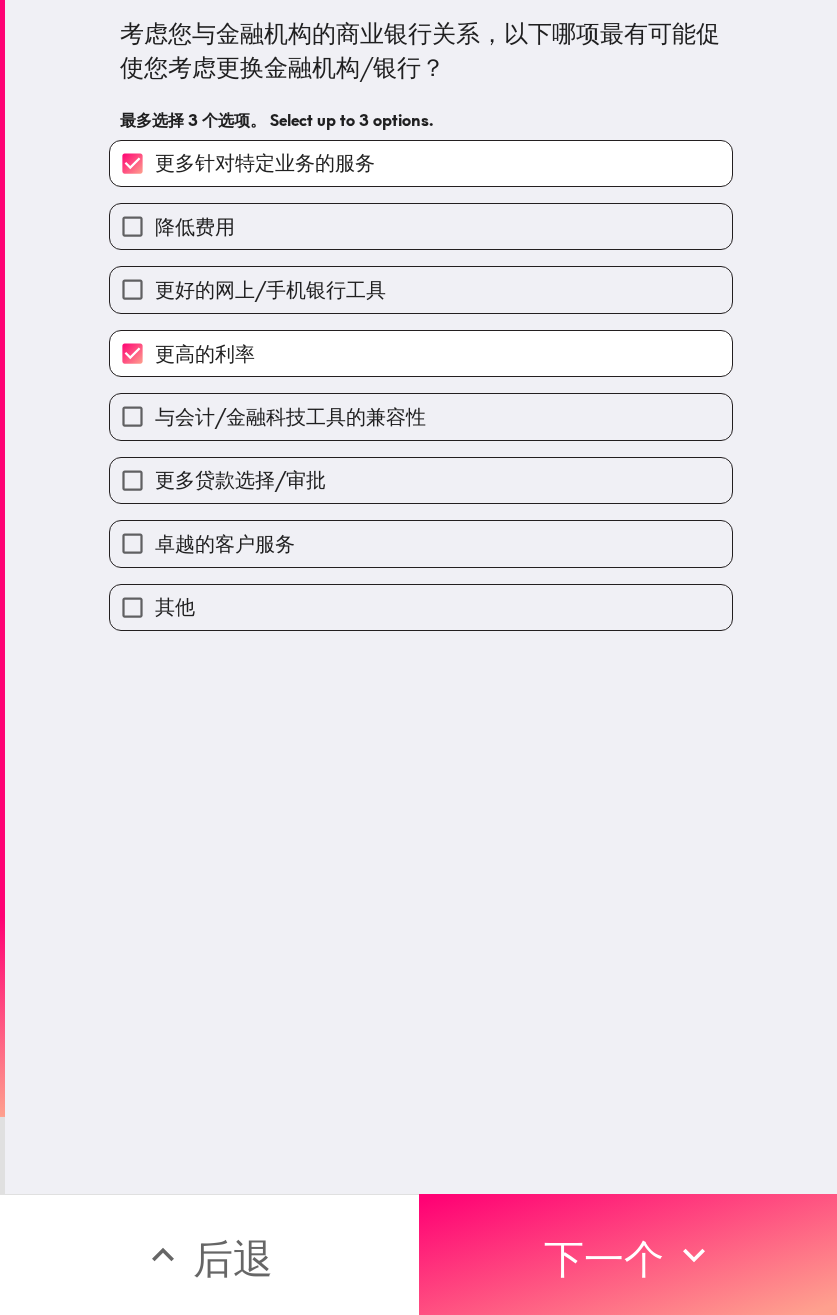 click on "更好的网上/手机银行工具" at bounding box center [421, 289] 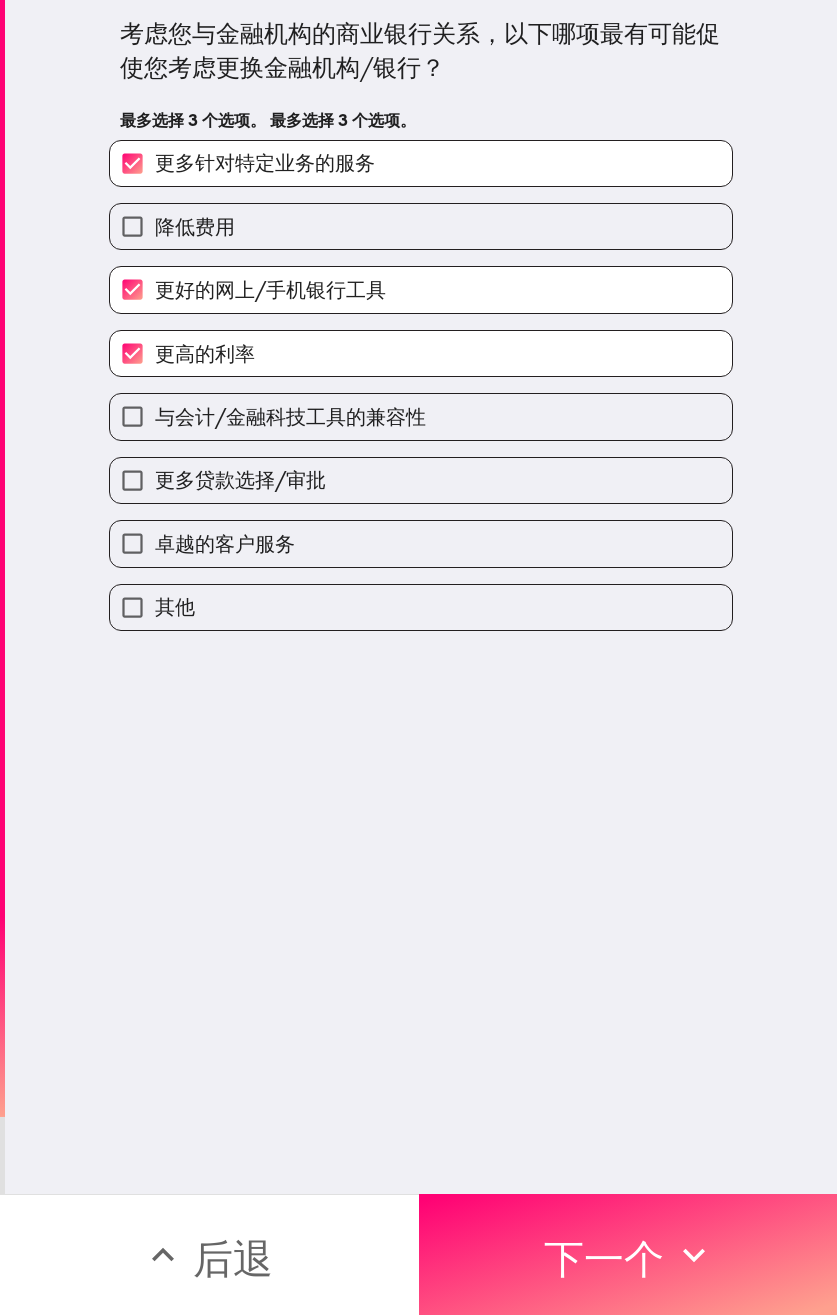 click on "下一个" at bounding box center (628, 1254) 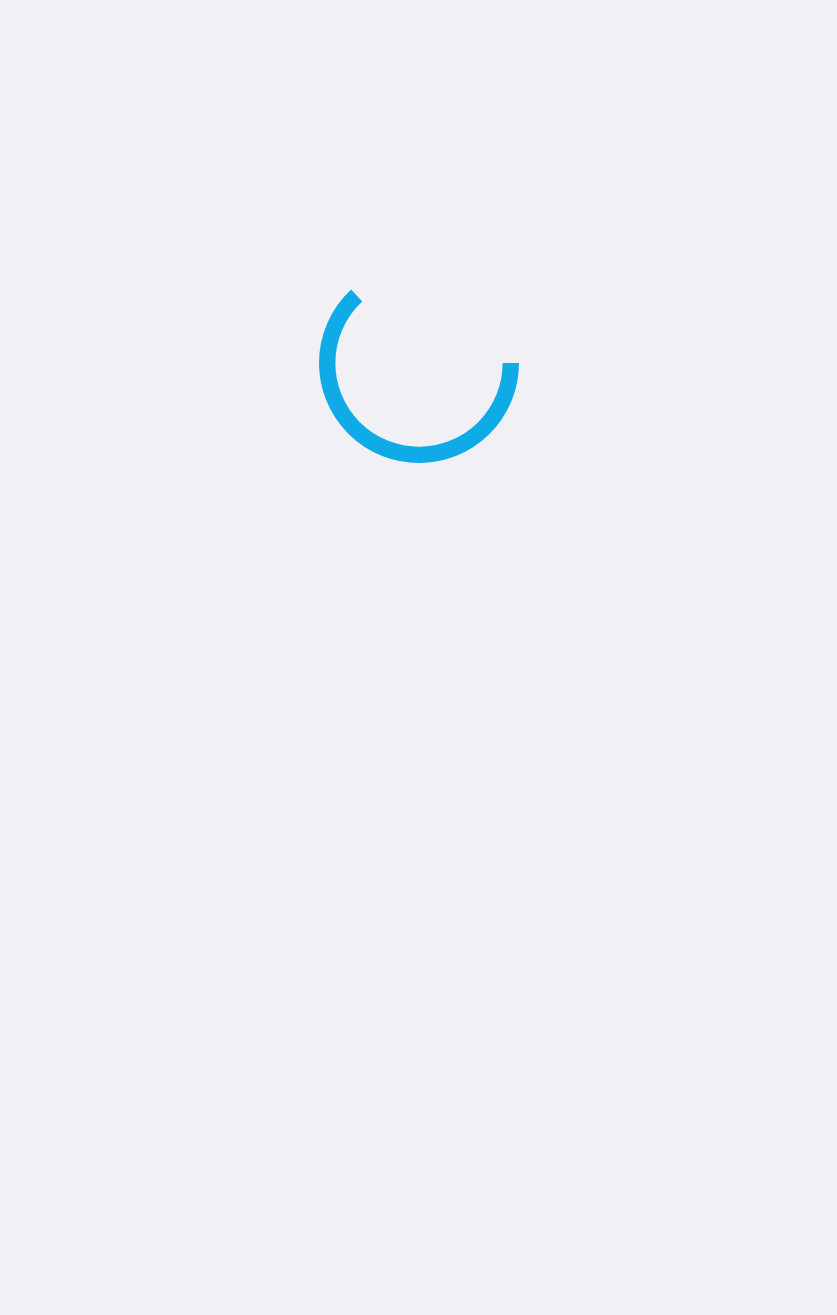 scroll, scrollTop: 0, scrollLeft: 0, axis: both 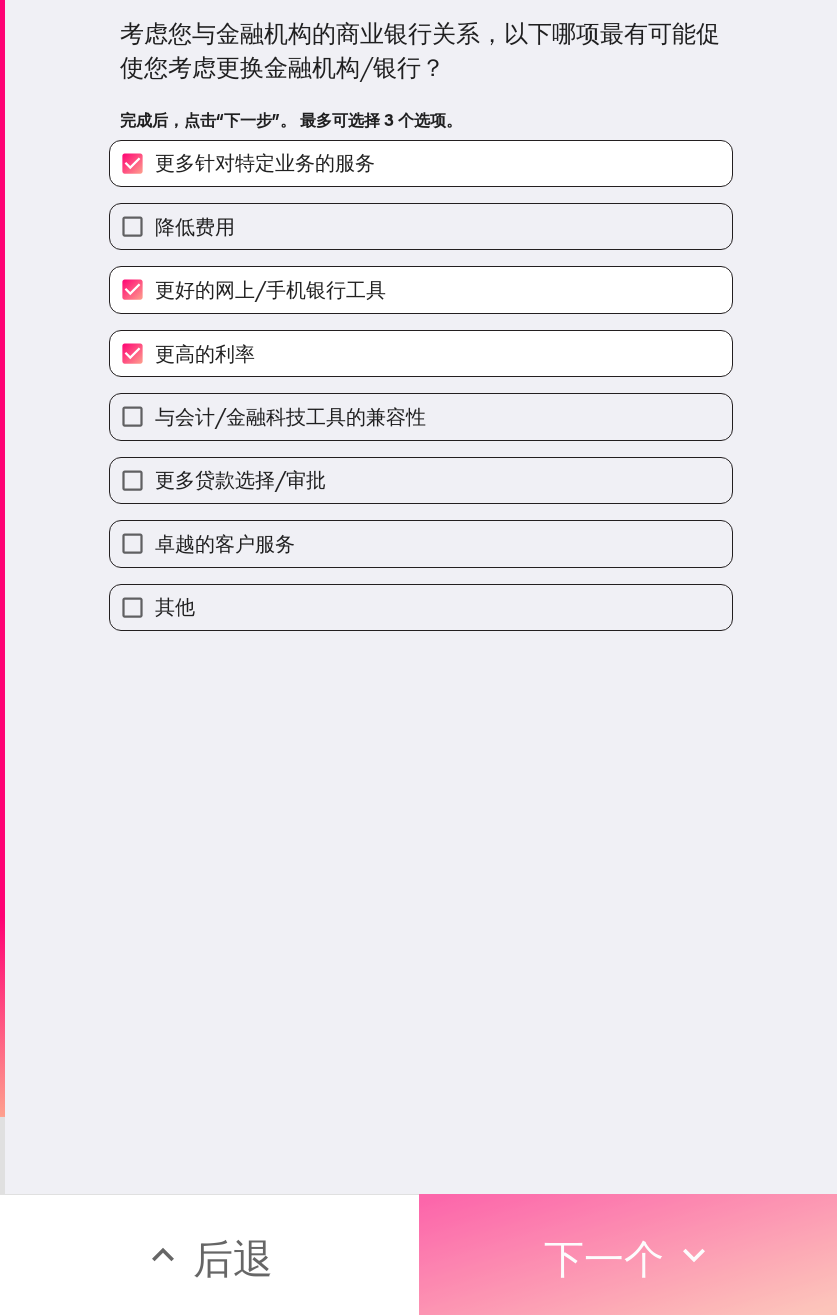click on "下一个" at bounding box center [604, 1255] 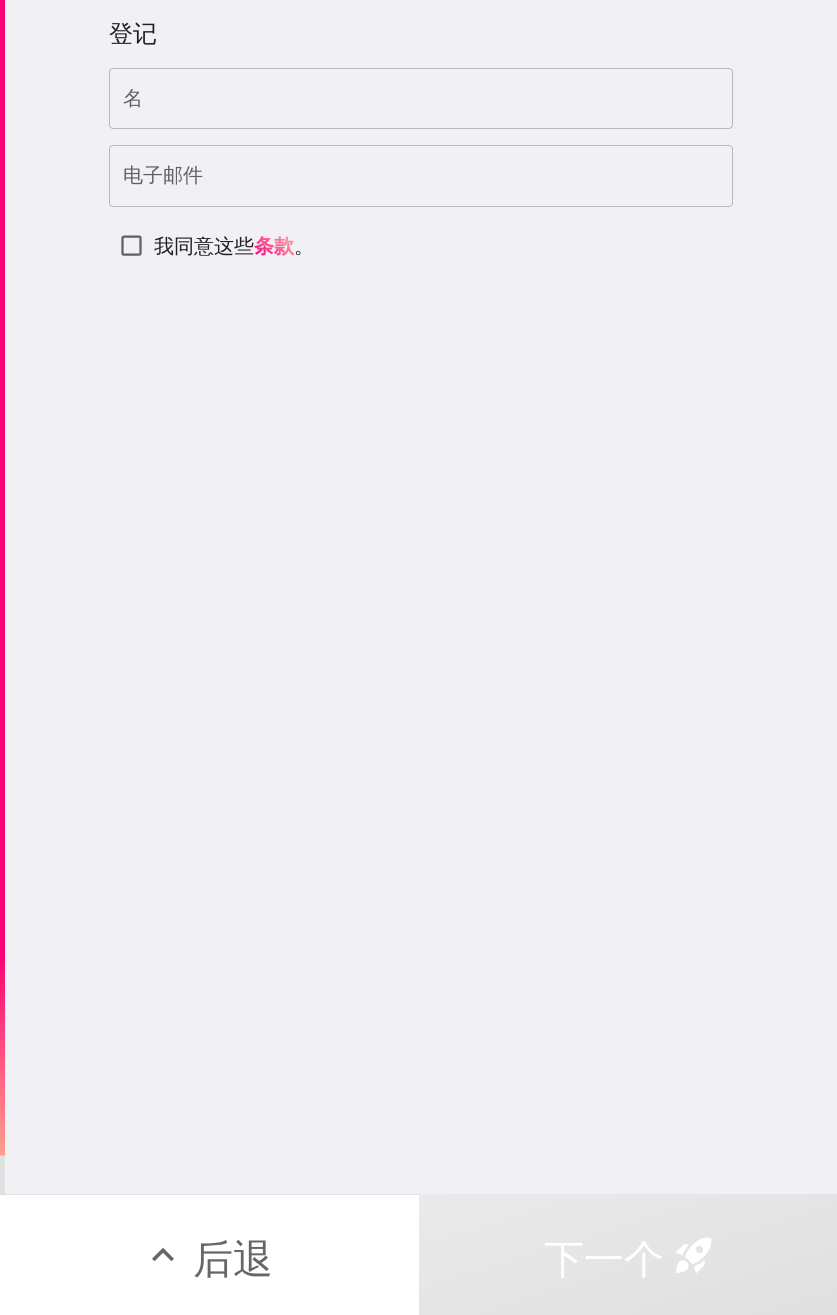type 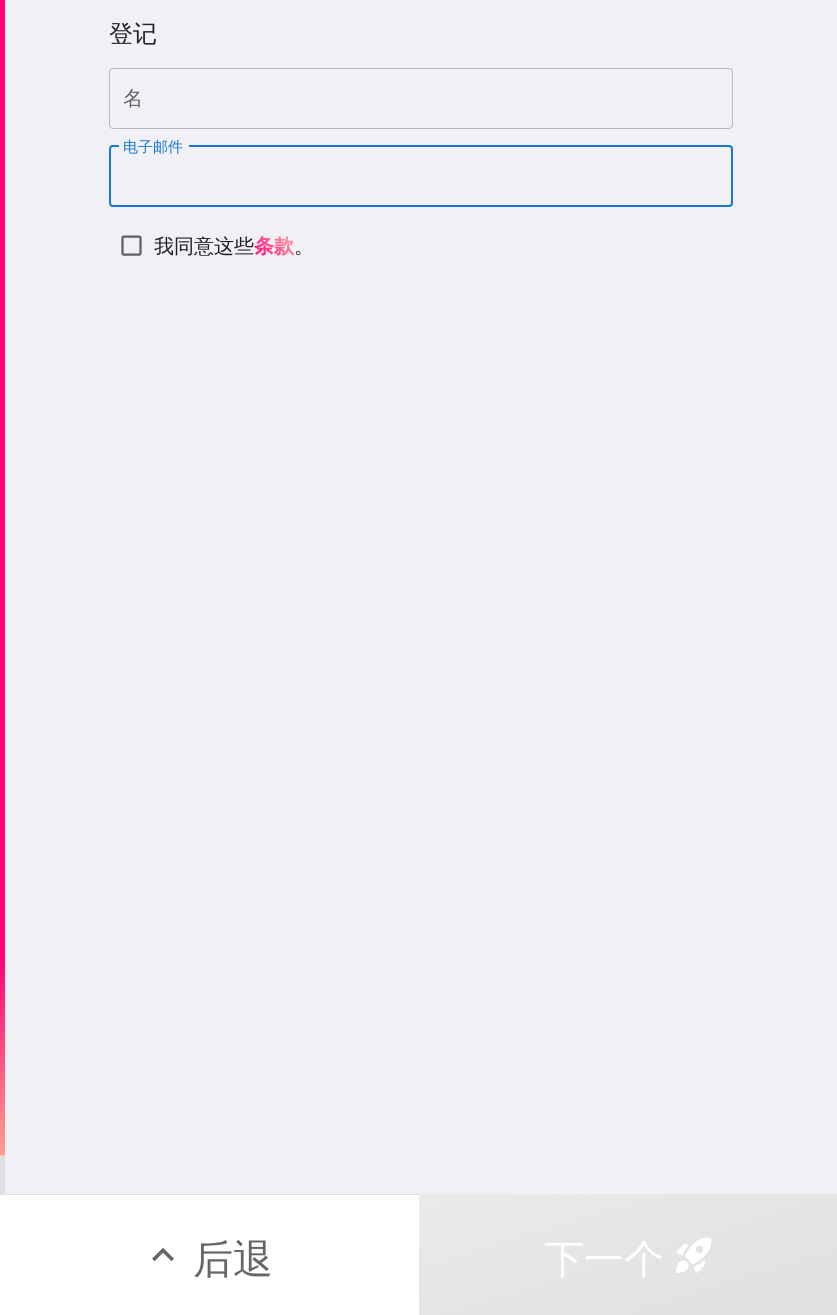 paste on "[EMAIL]" 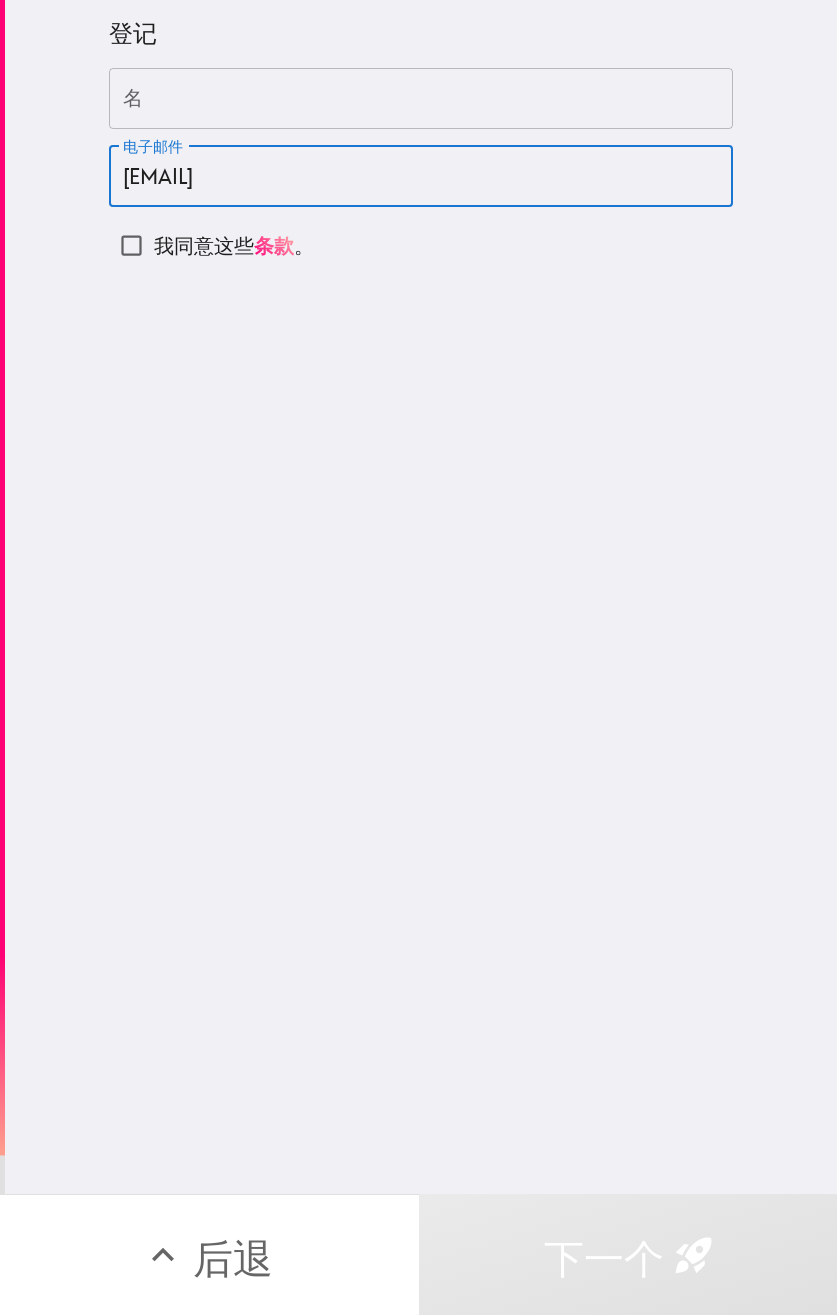 type on "[EMAIL]" 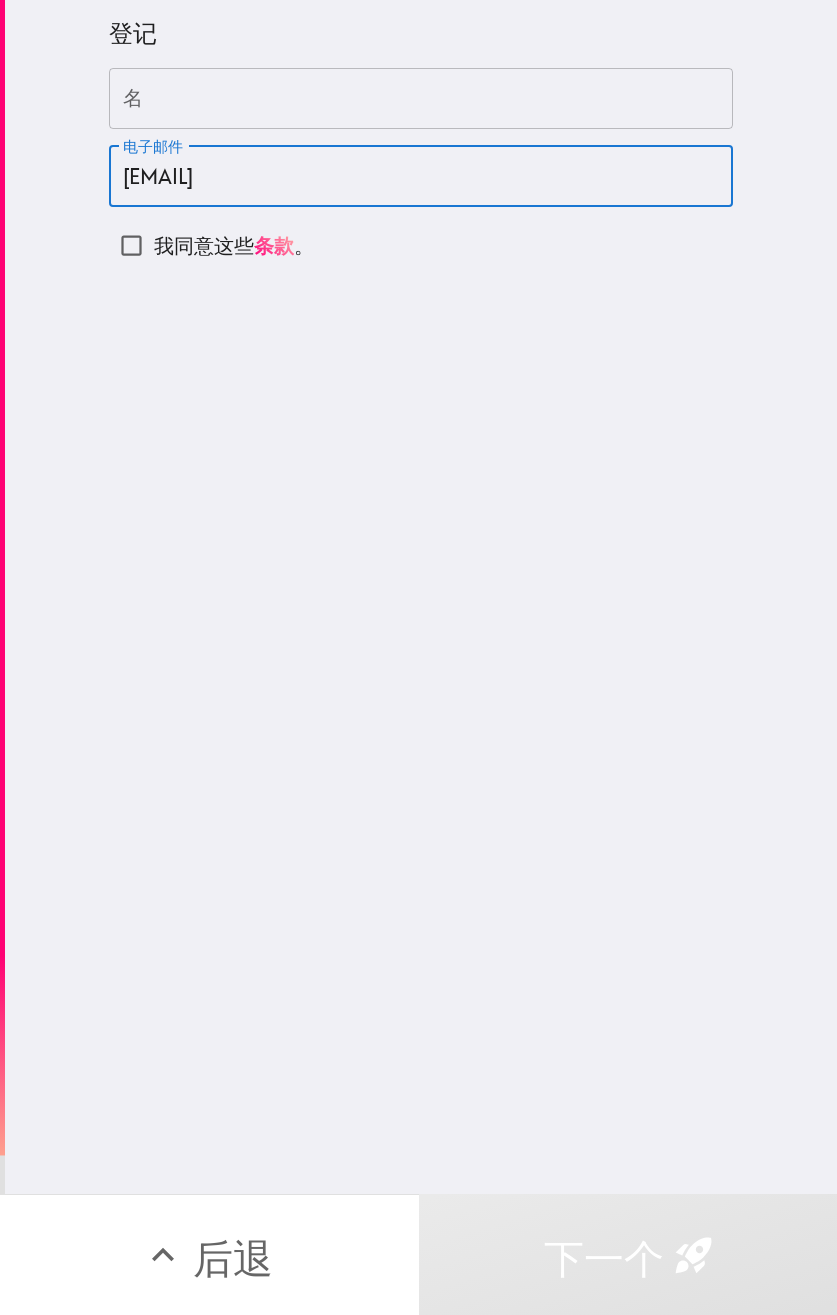 click on "名" at bounding box center (421, 99) 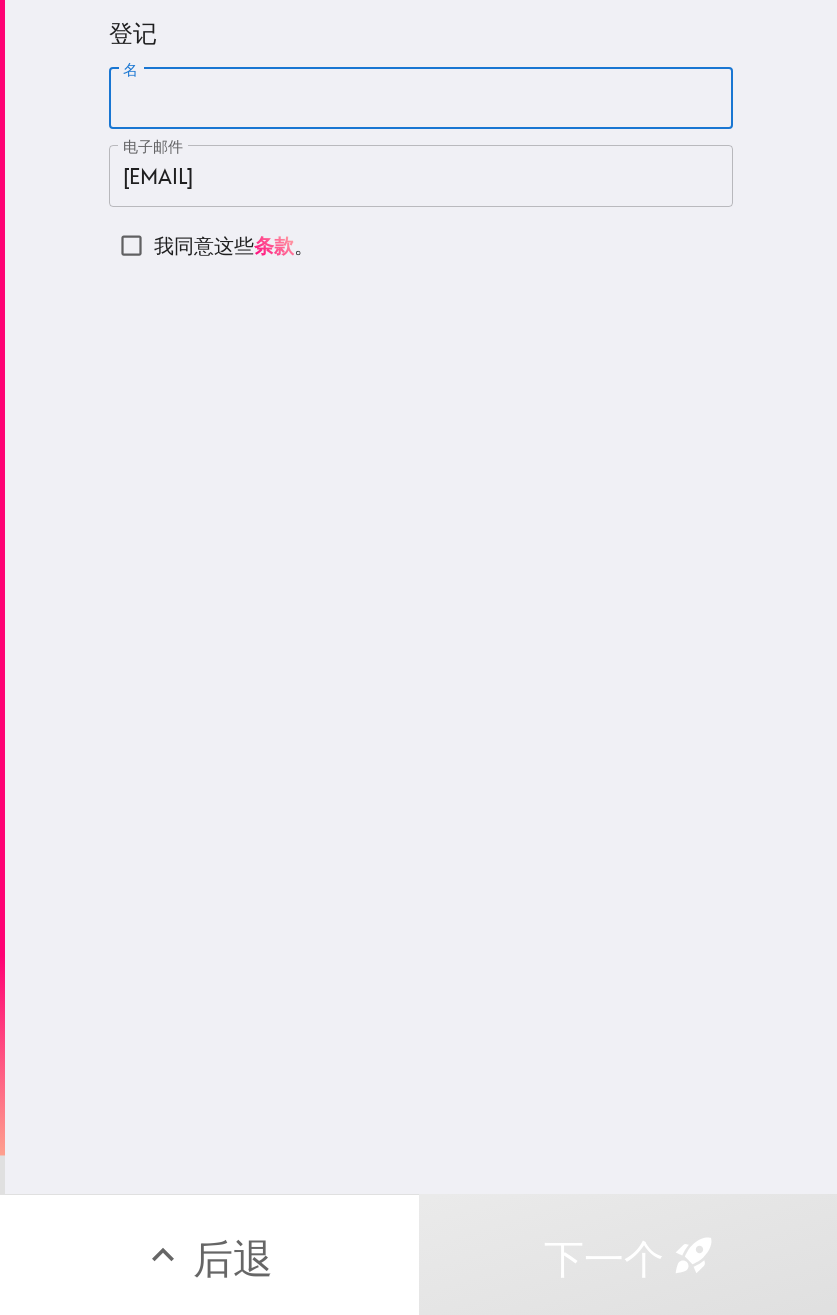 paste on "[FIRST]" 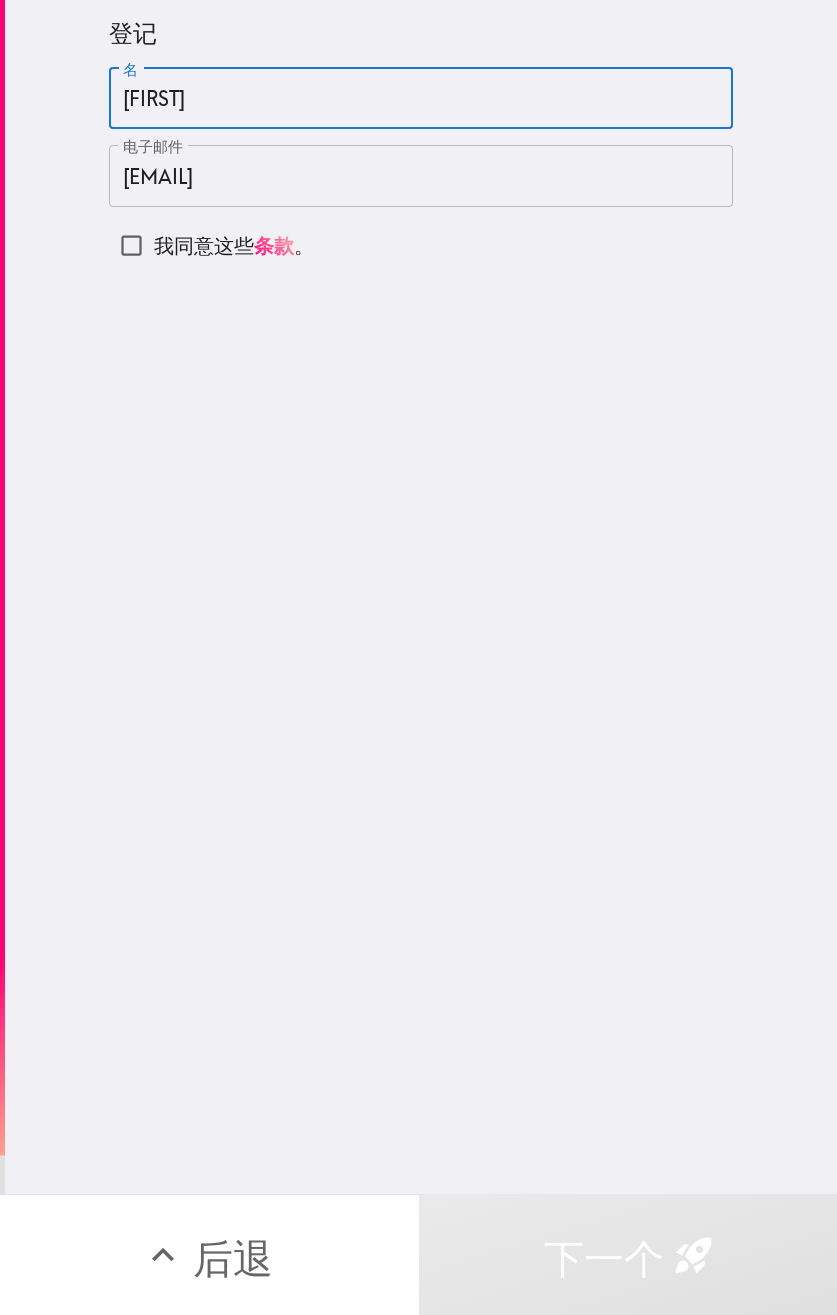 type on "[FIRST]" 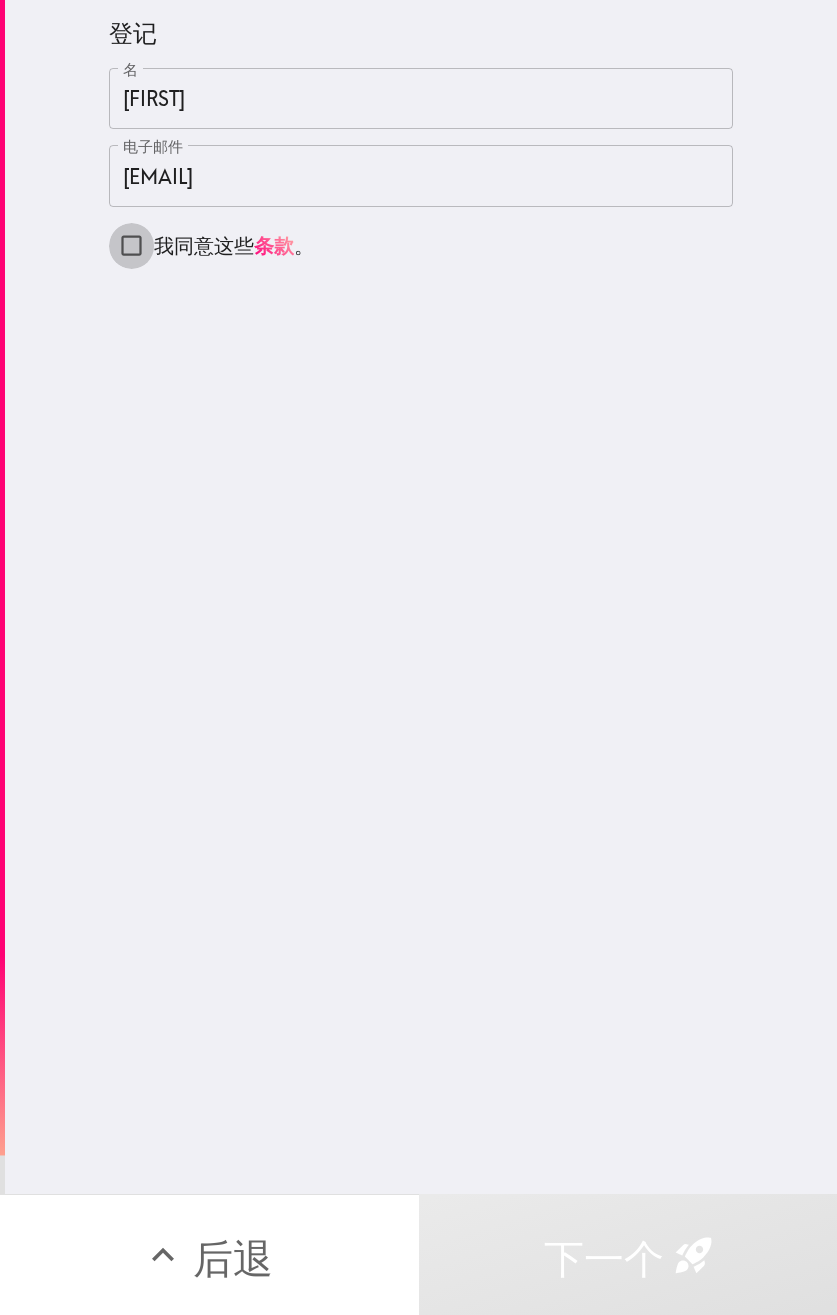 click on "我同意这些 条款 。" at bounding box center (131, 245) 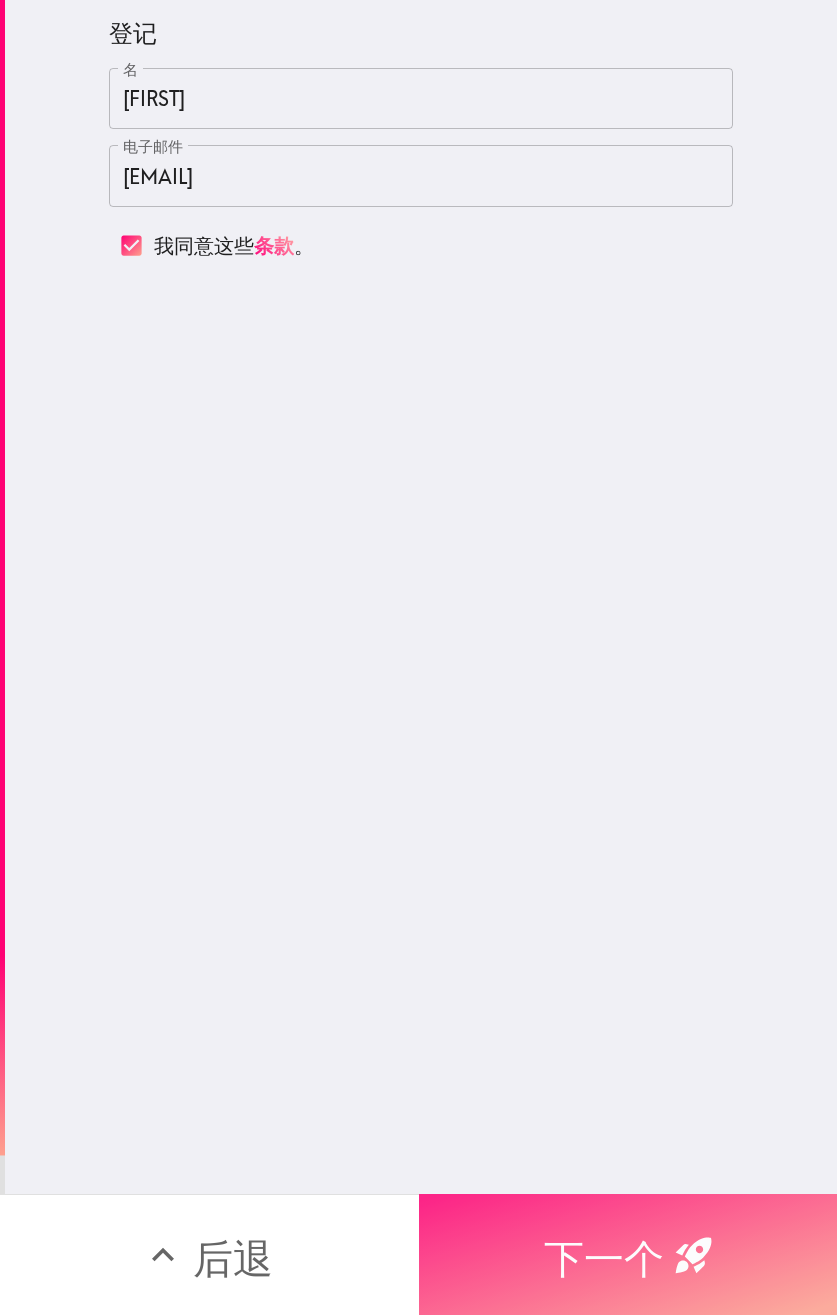 click on "下一个" at bounding box center (604, 1258) 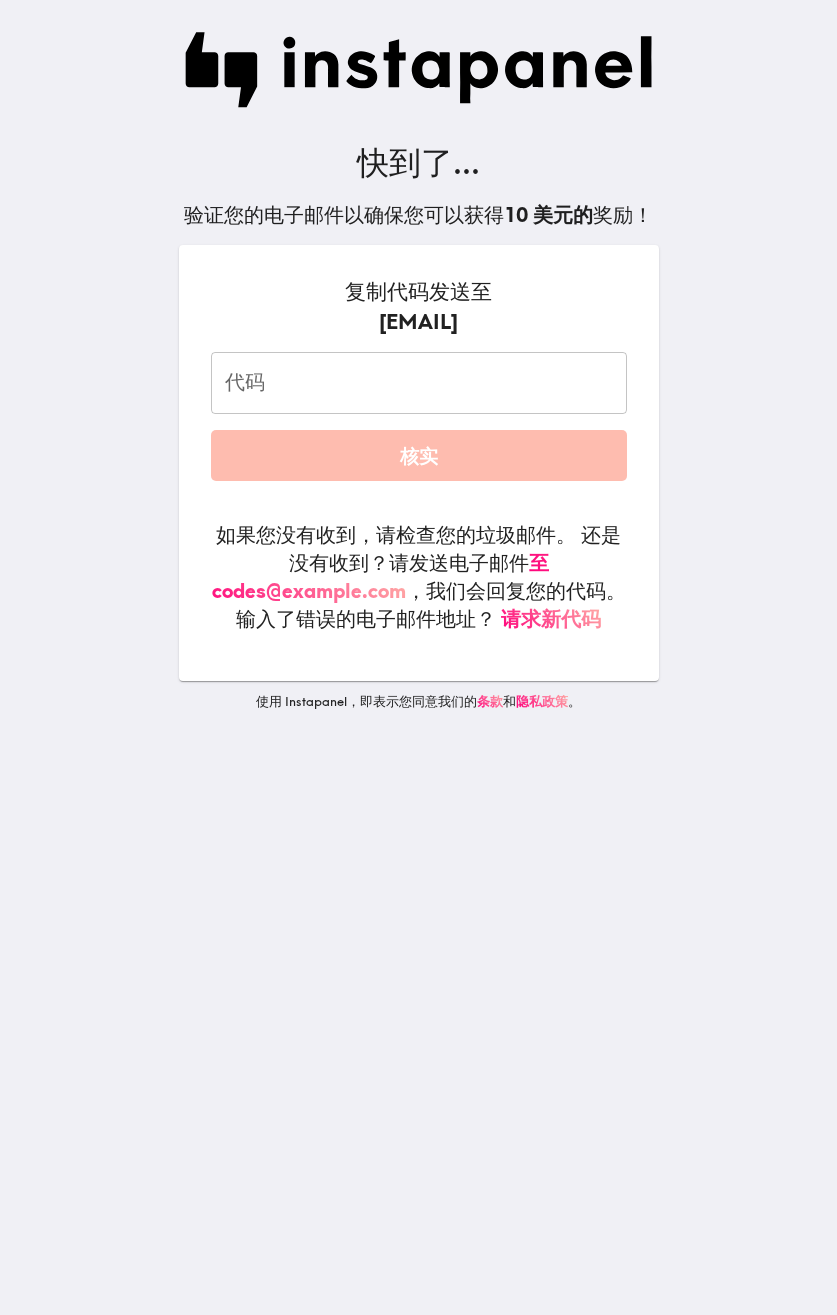 click on "代码" at bounding box center (419, 383) 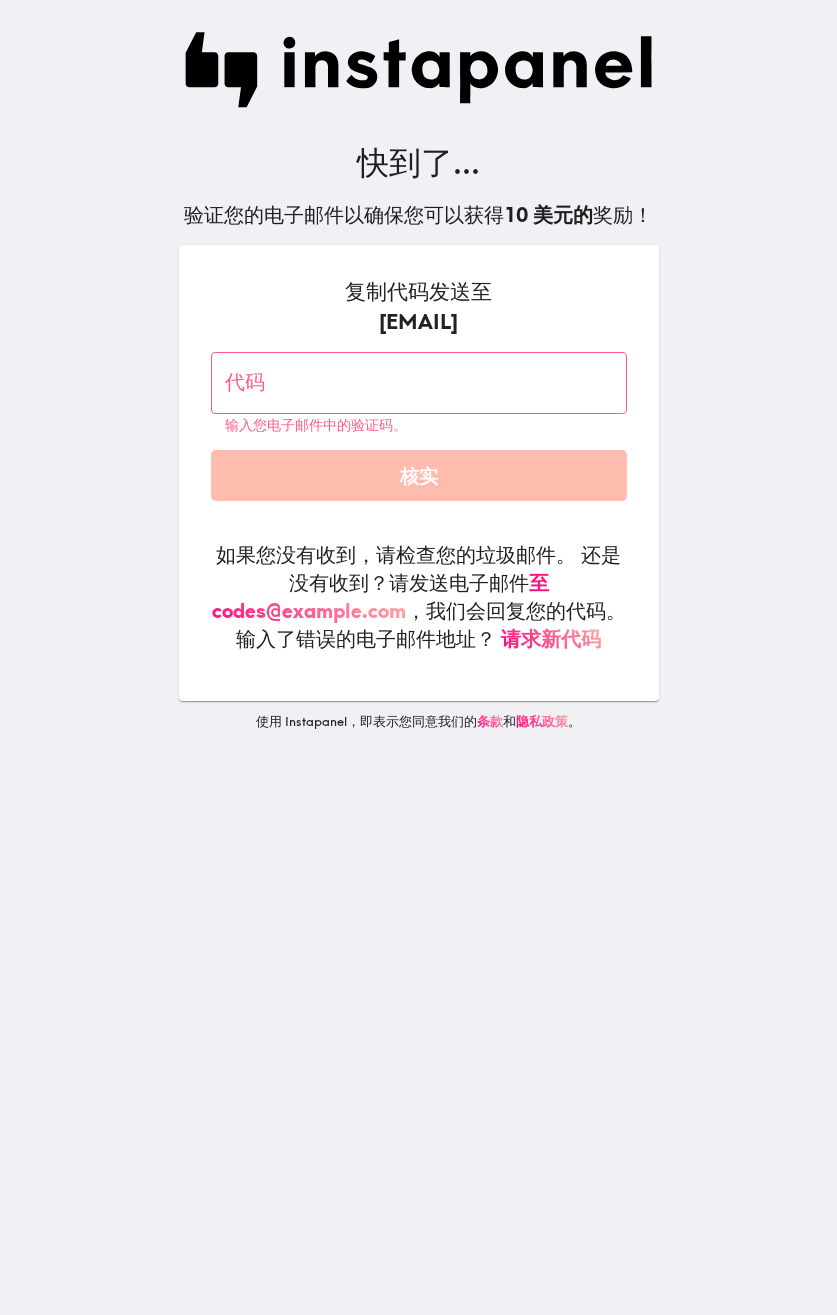 click on "代码" at bounding box center (419, 383) 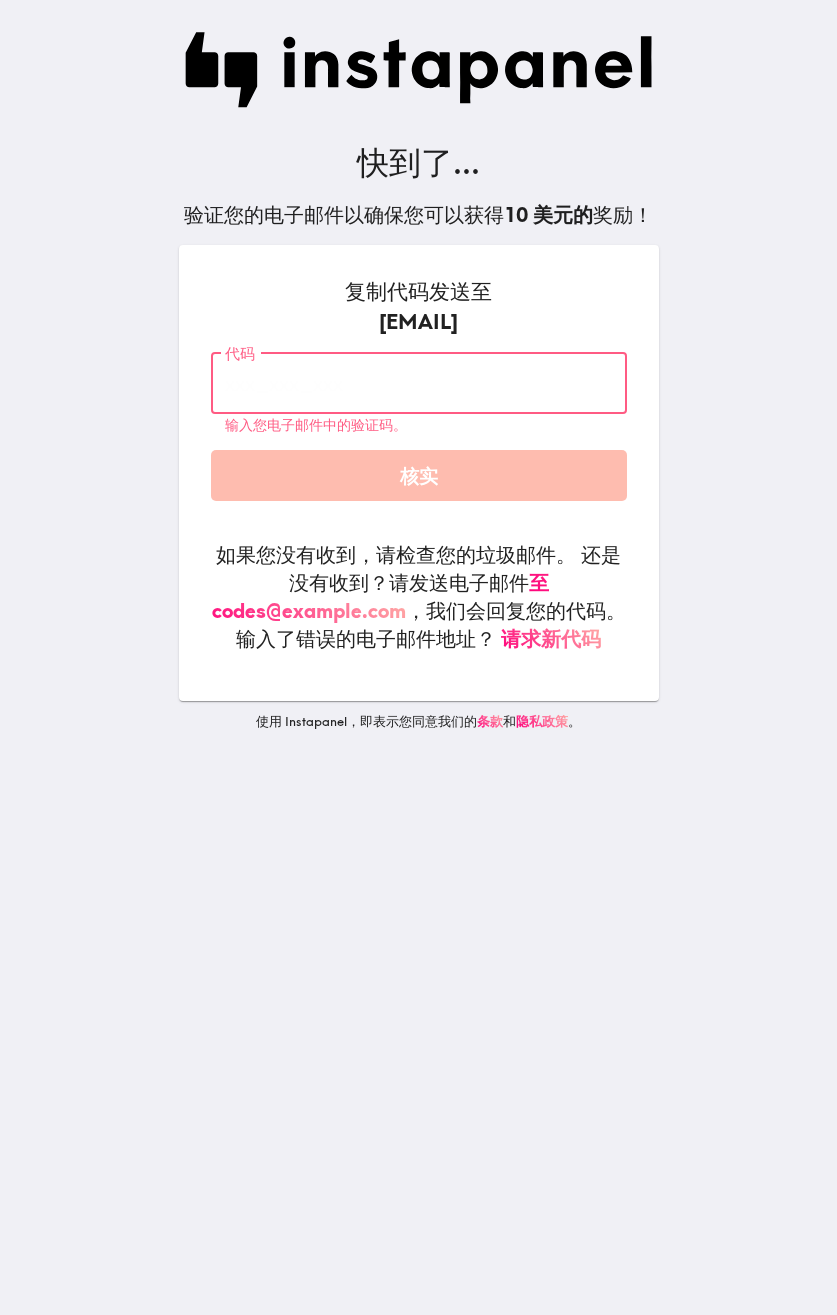 paste on "f4R_aBG_PdY" 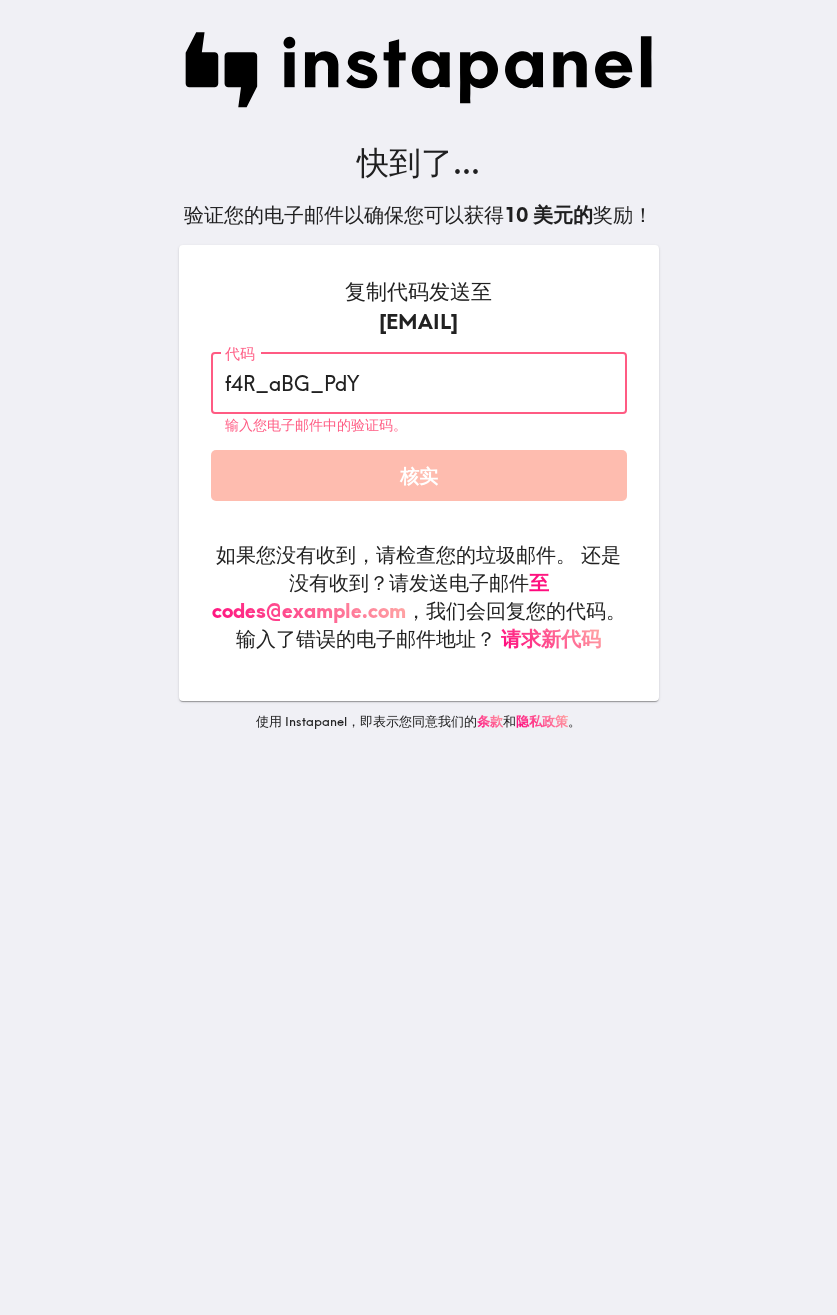 type on "f4R_aBG_PdY" 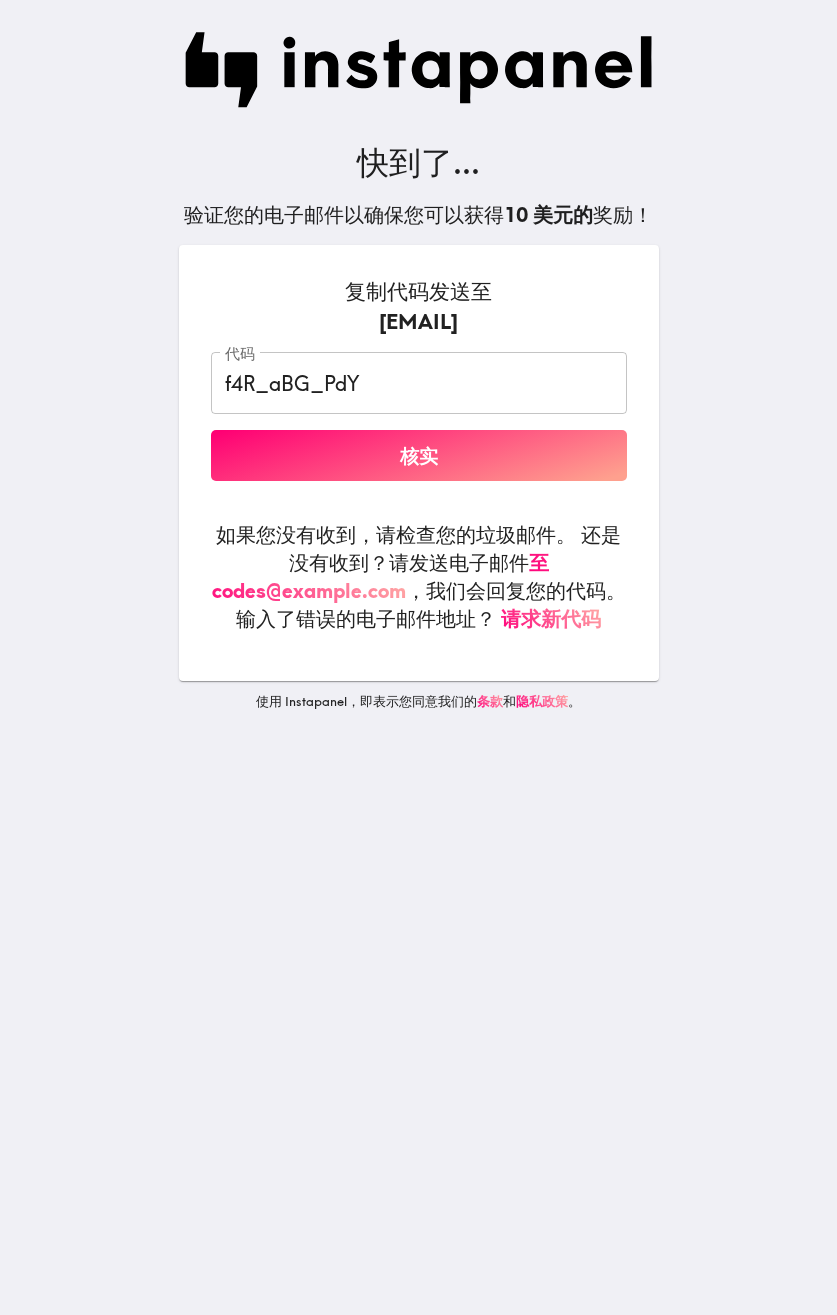 click on "复制代码发送至 gentleredflynn4@gmail.com 代码 f4R_aBG_PdY 代码 核实 如果您没有收到，请检查您的垃圾邮件。   还是没有收到？请发送电子邮件 至 codes@instapanel.com ，我们会回复您的代码。   输入了错误的电子邮件地址？   请求新代码" at bounding box center [419, 455] 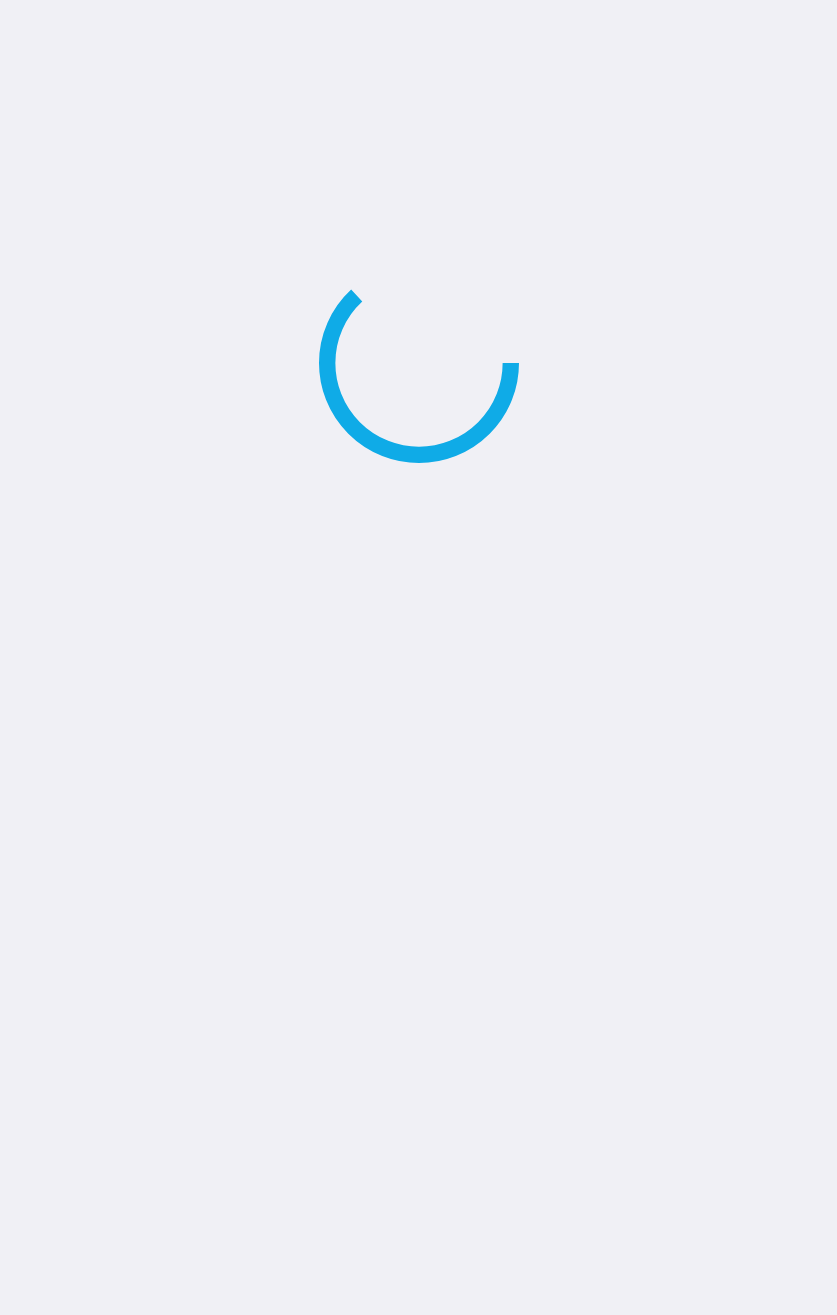 scroll, scrollTop: 0, scrollLeft: 0, axis: both 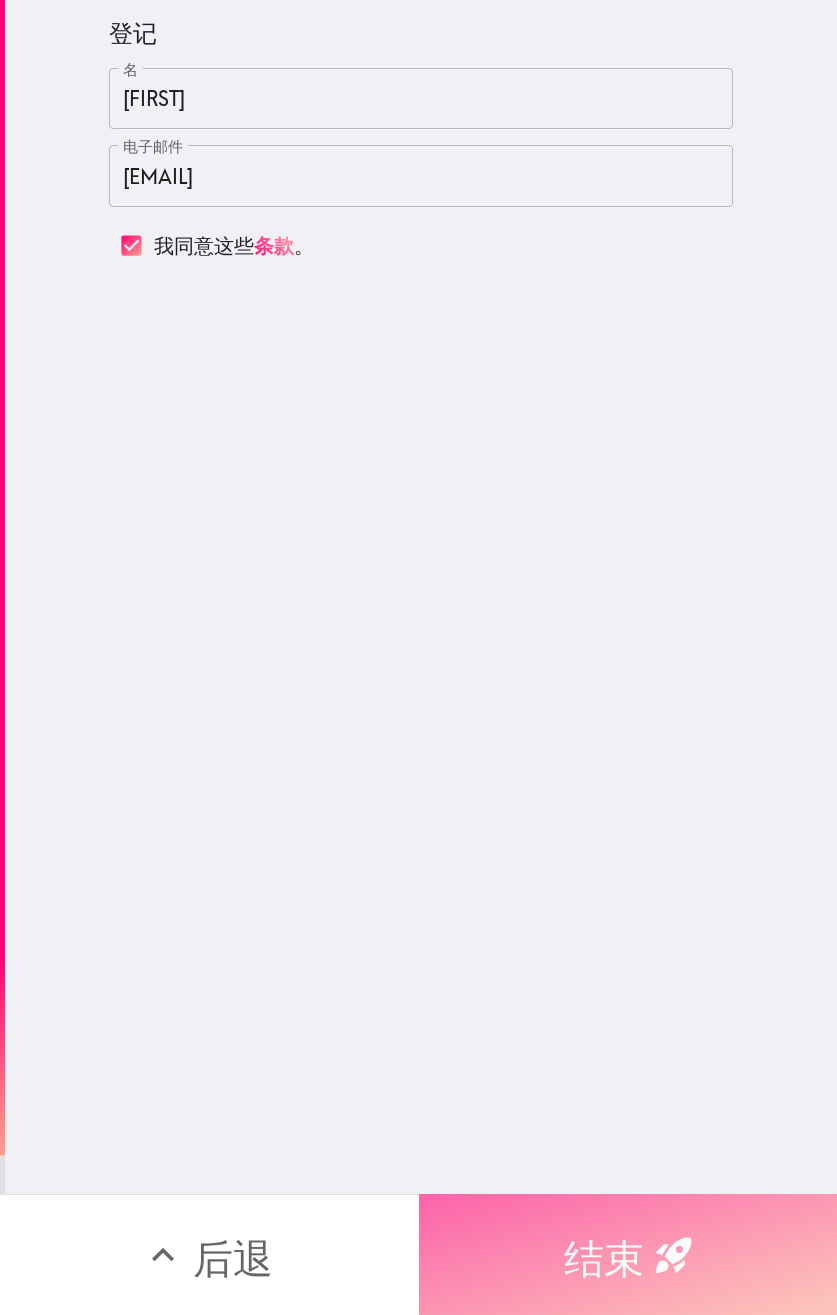click on "结束" at bounding box center (604, 1258) 